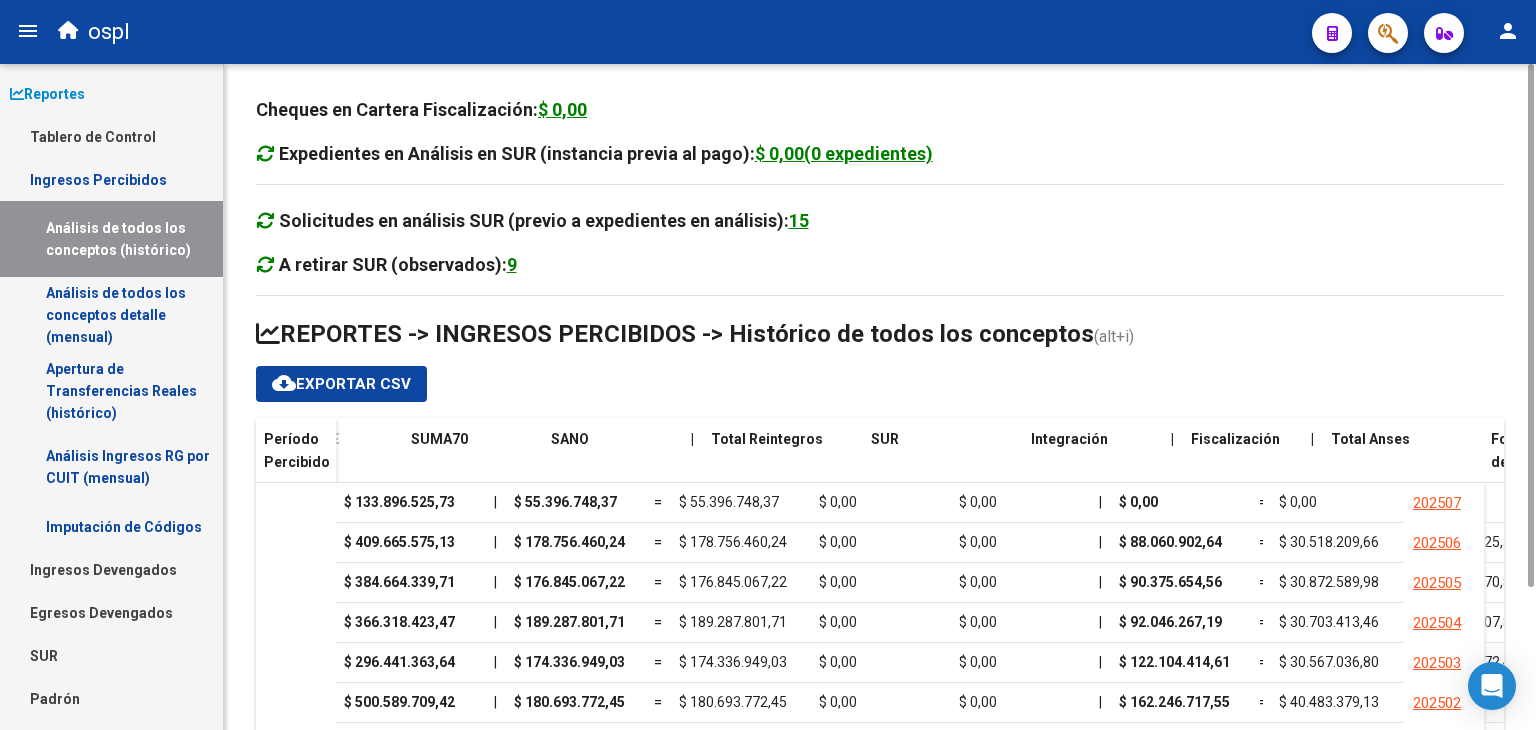 scroll, scrollTop: 0, scrollLeft: 0, axis: both 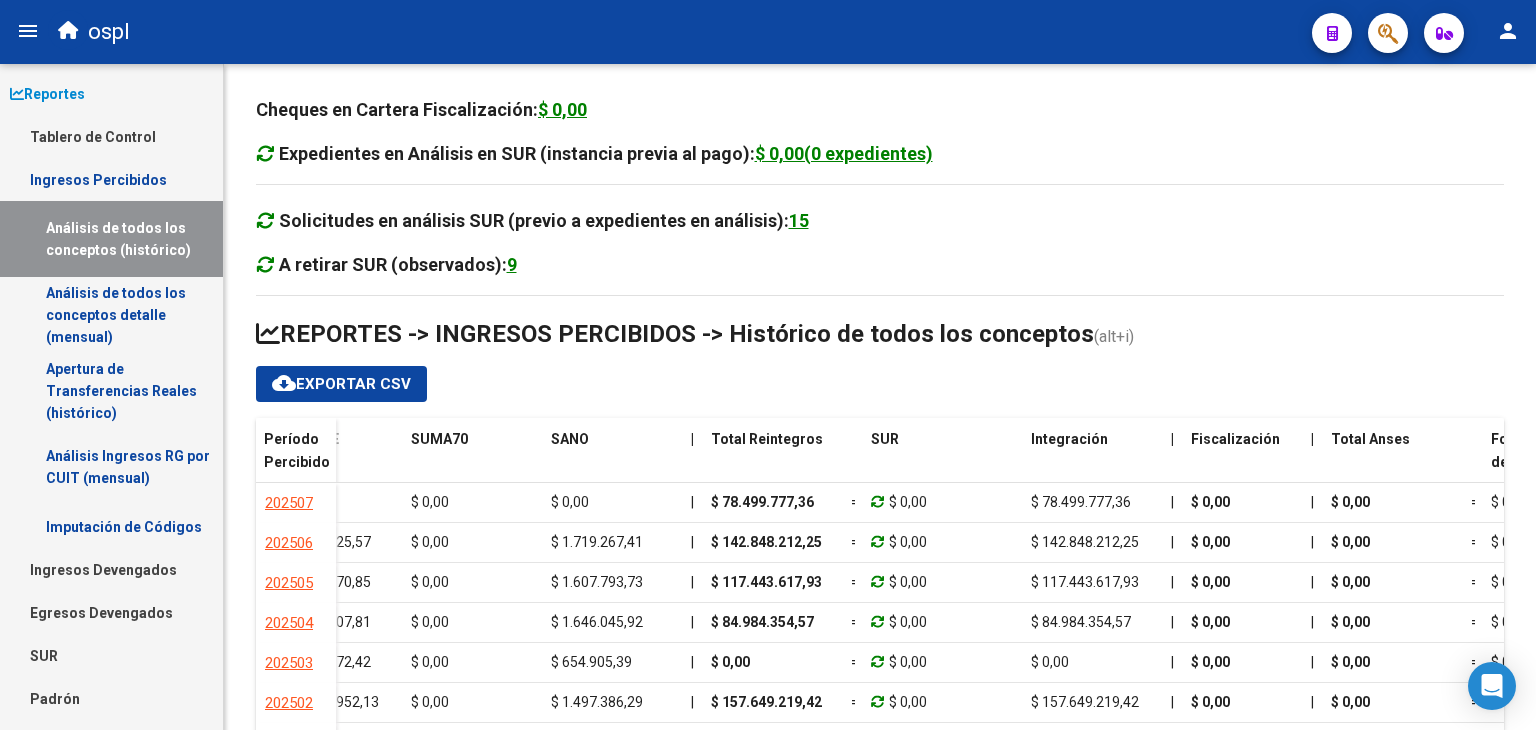 click on "Reportes" at bounding box center [47, 94] 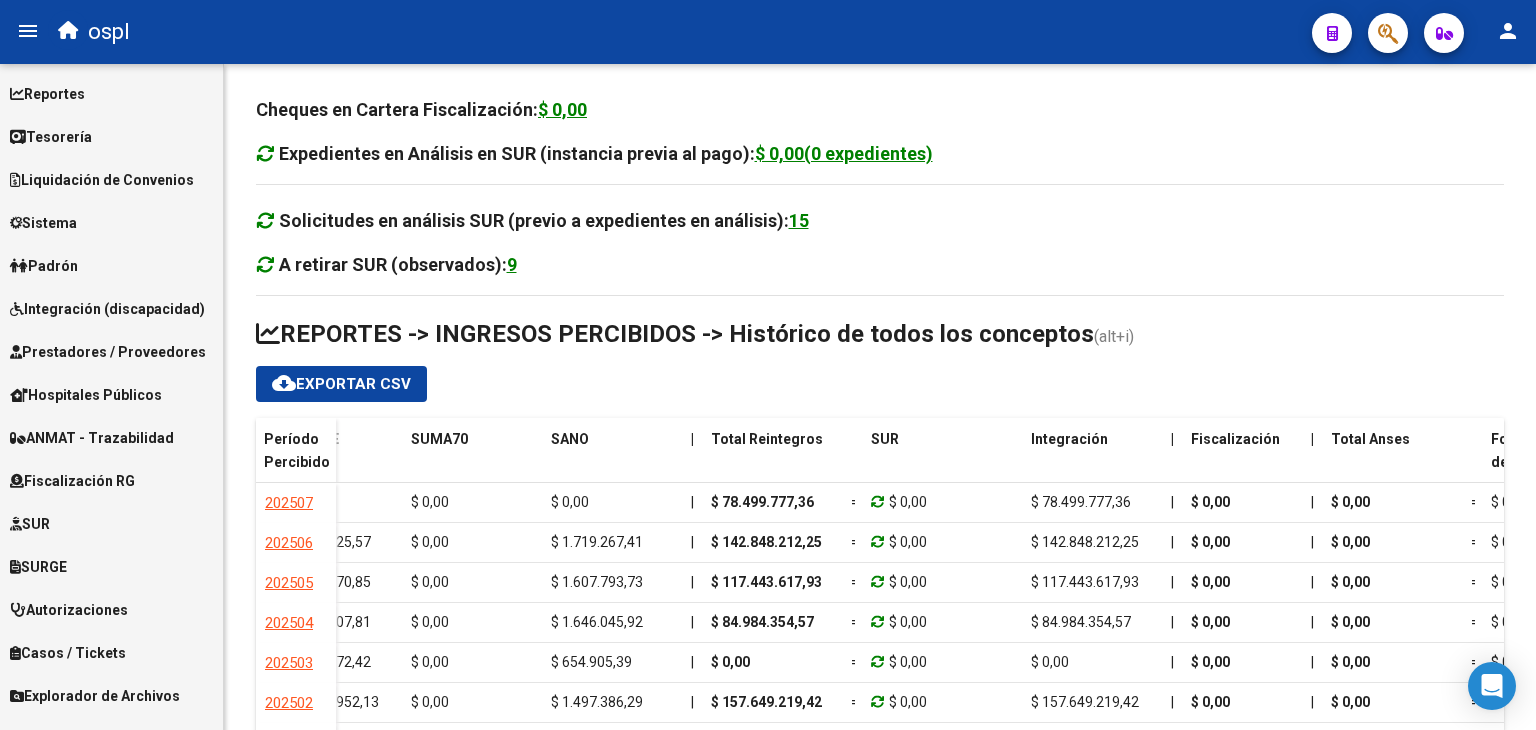 scroll, scrollTop: 116, scrollLeft: 0, axis: vertical 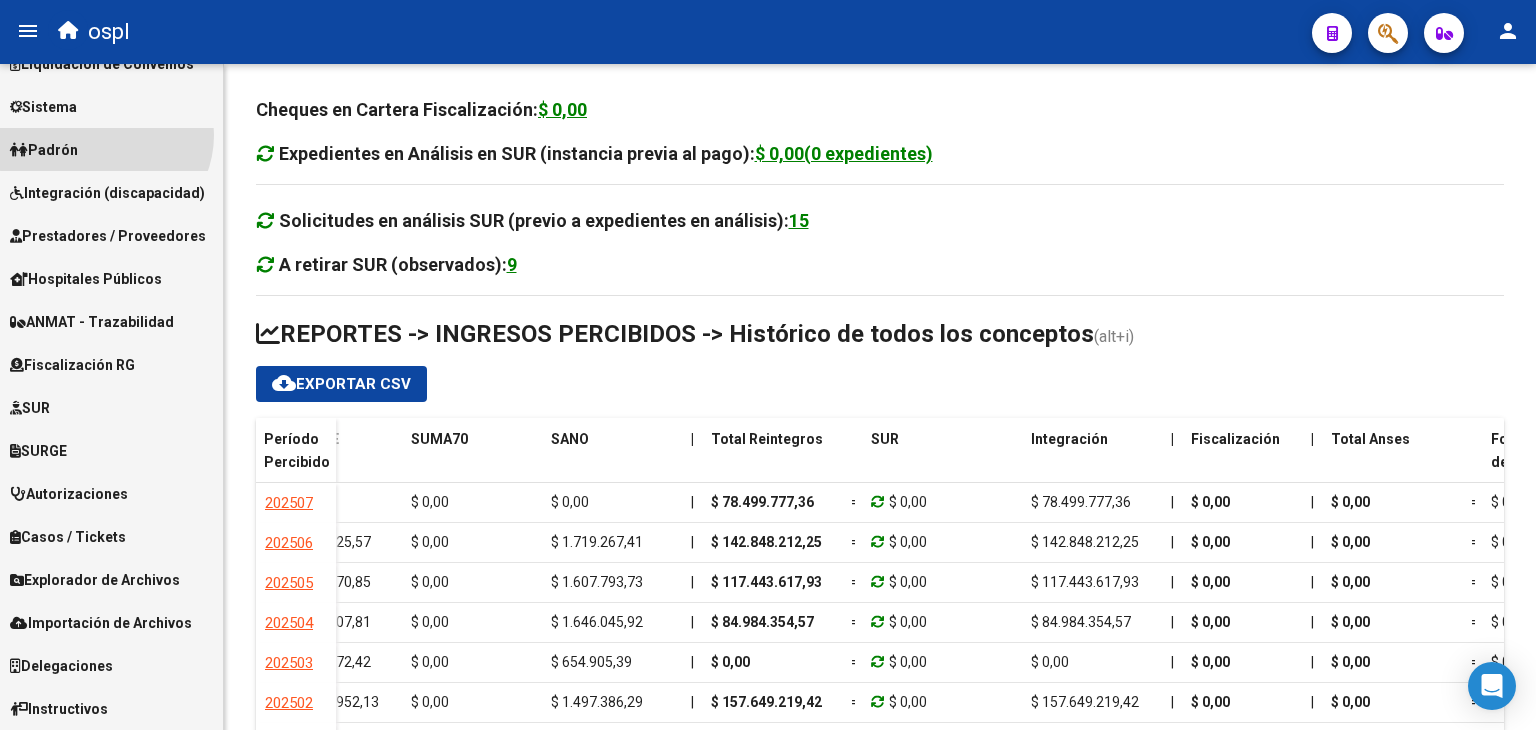 click on "Padrón" at bounding box center [111, 149] 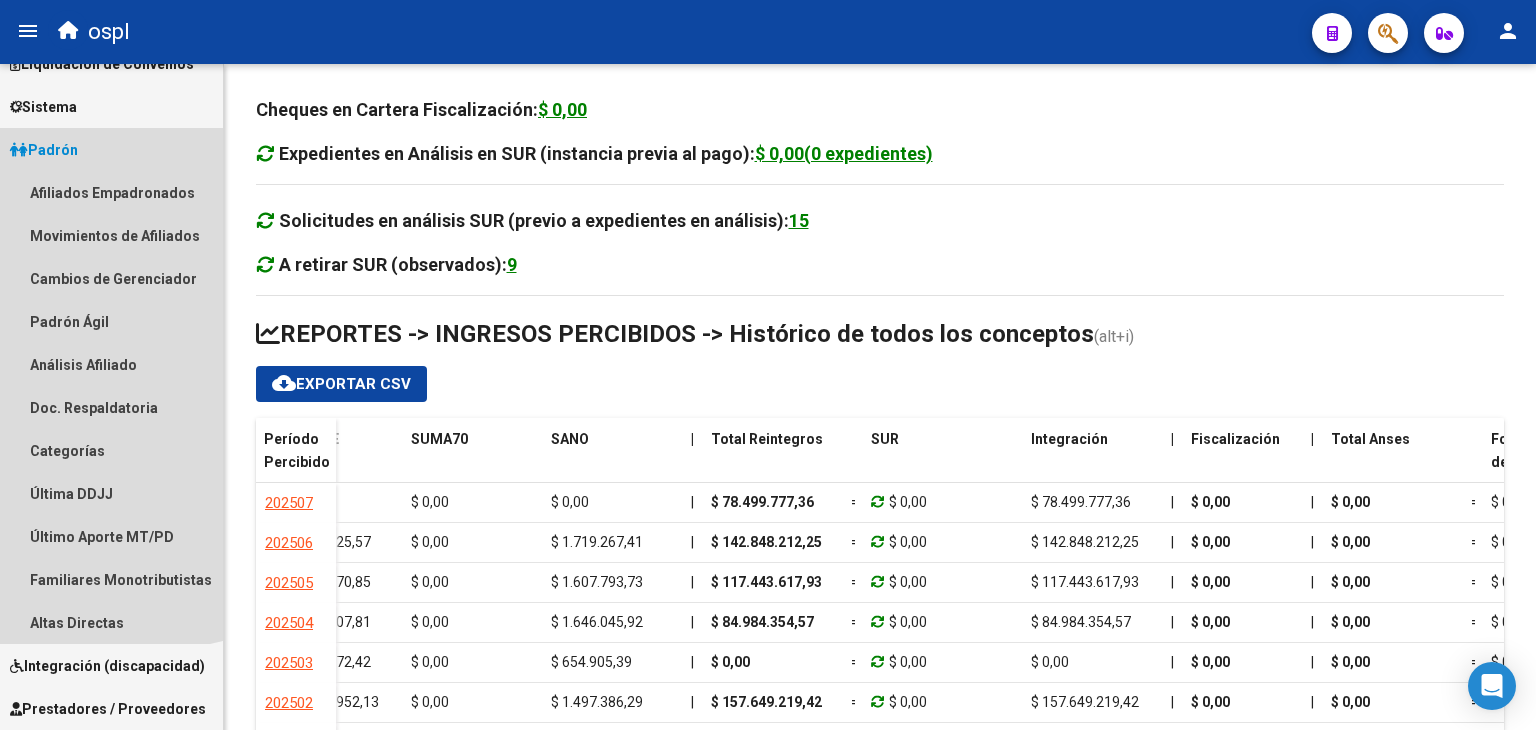 click on "Padrón" at bounding box center [111, 149] 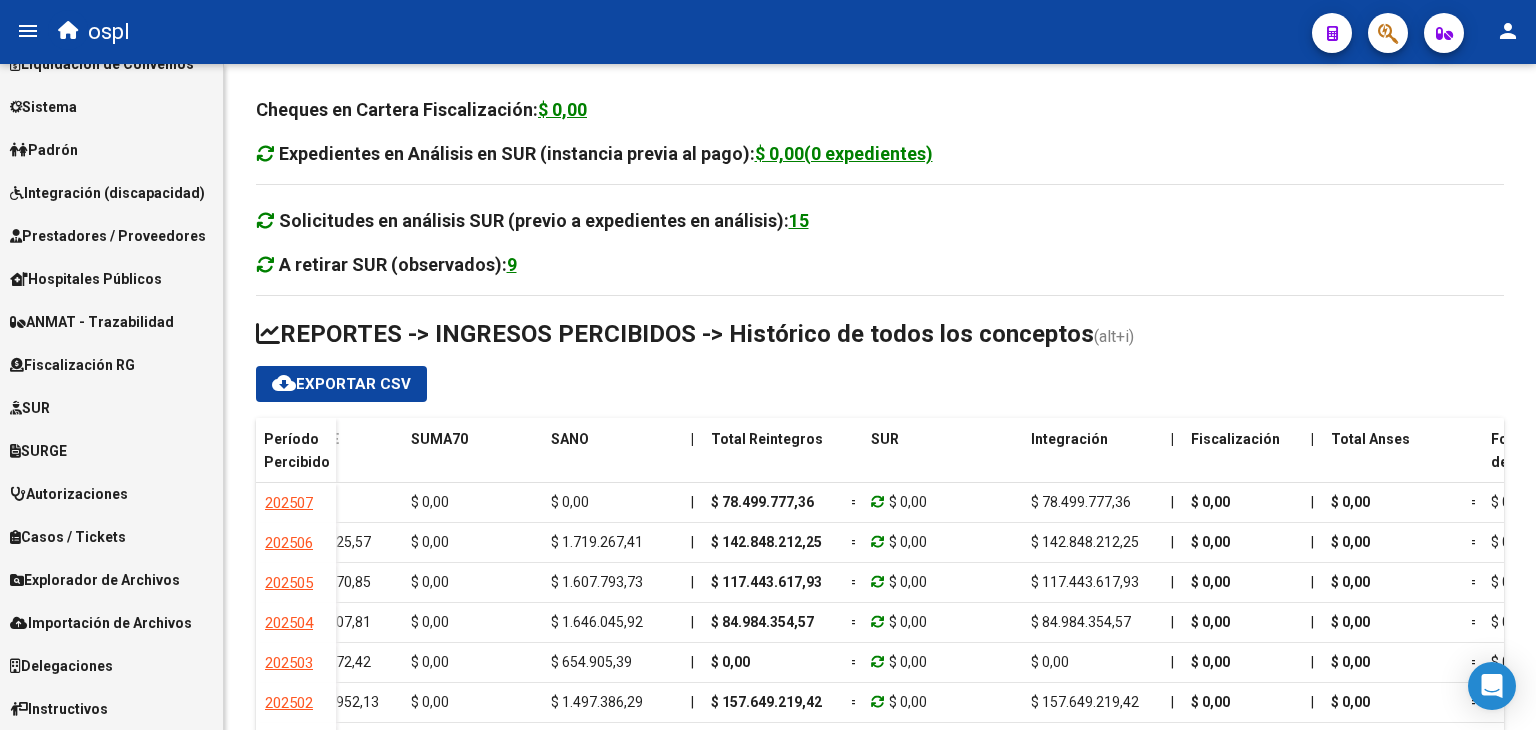 click on "Prestadores / Proveedores" at bounding box center [108, 236] 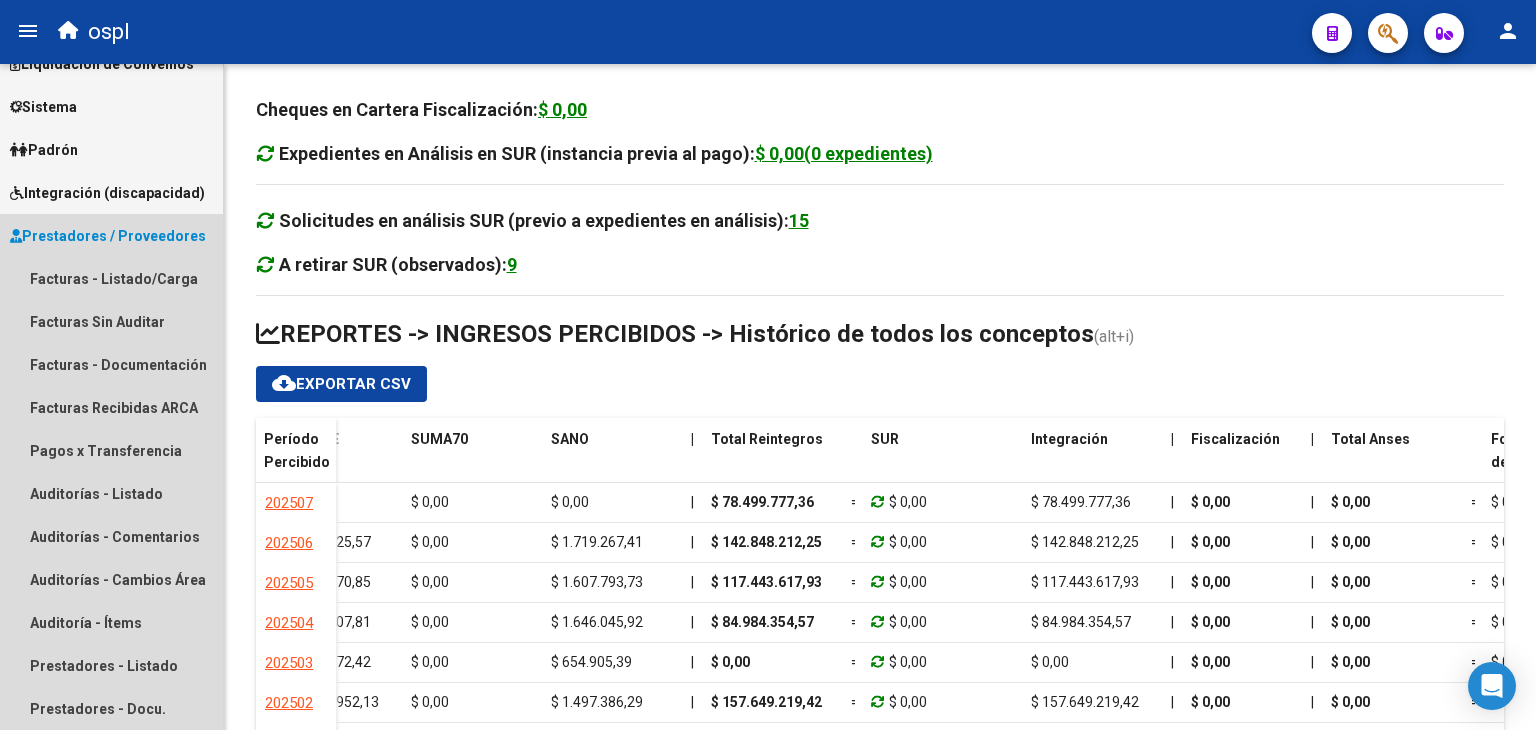 click on "Prestadores / Proveedores" at bounding box center (108, 236) 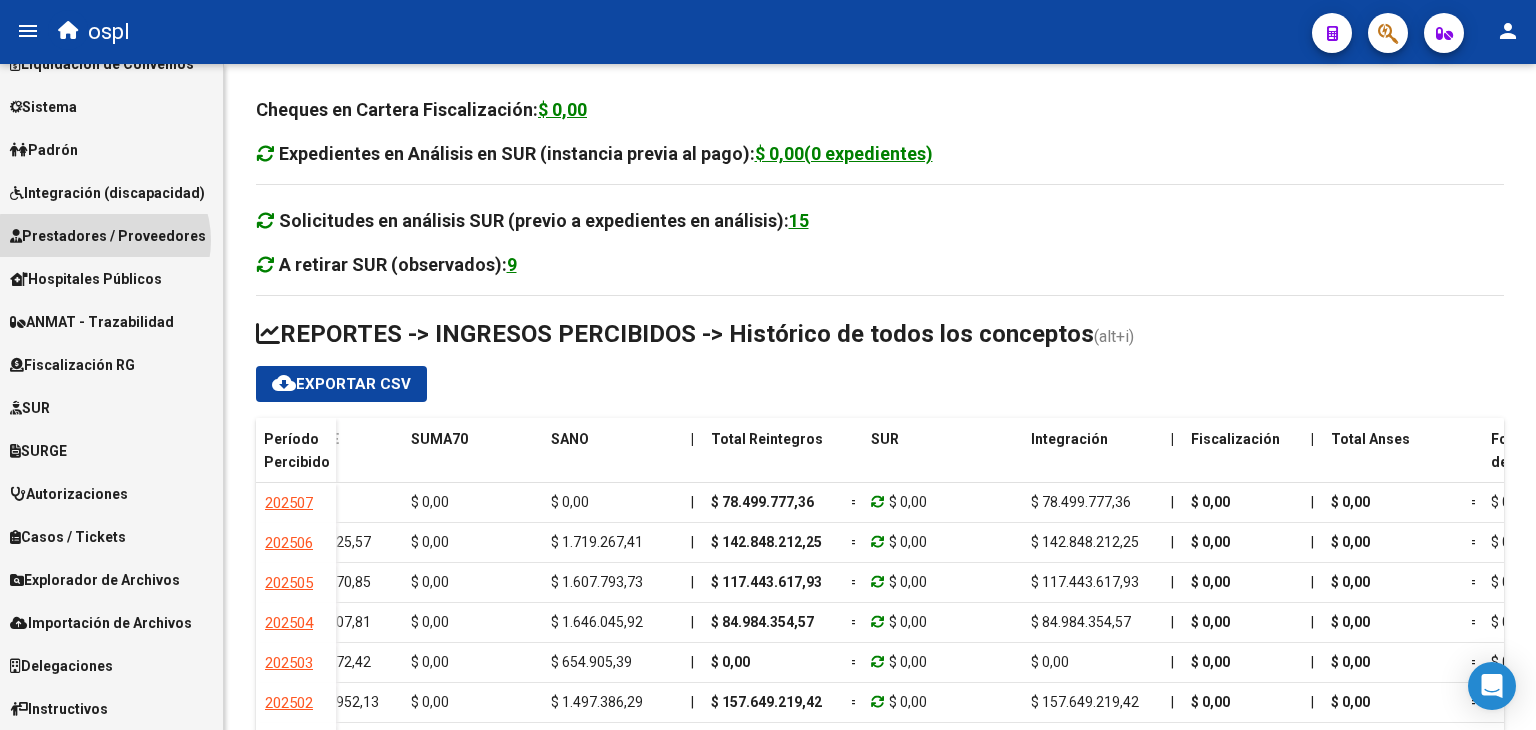 click on "Prestadores / Proveedores" at bounding box center [108, 236] 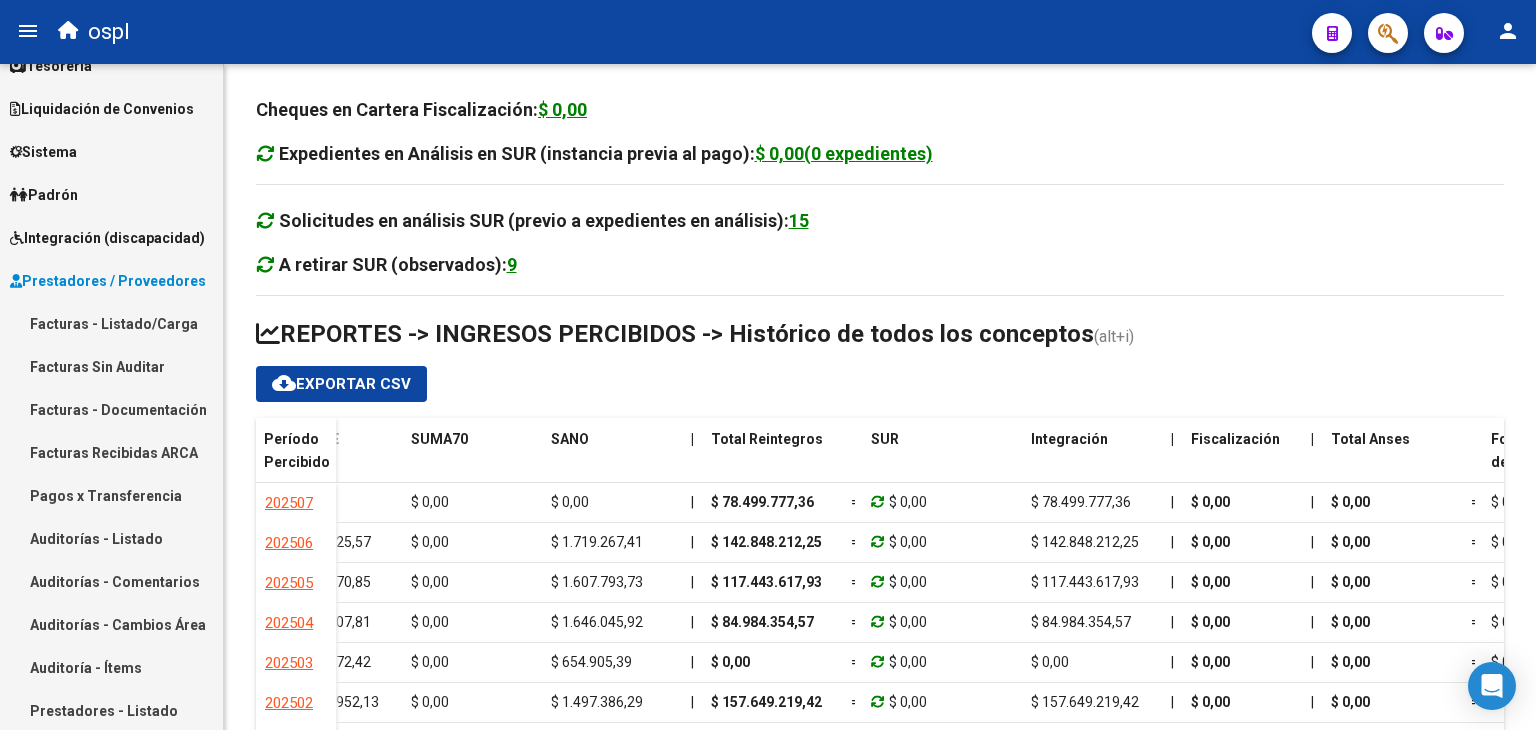 scroll, scrollTop: 139, scrollLeft: 0, axis: vertical 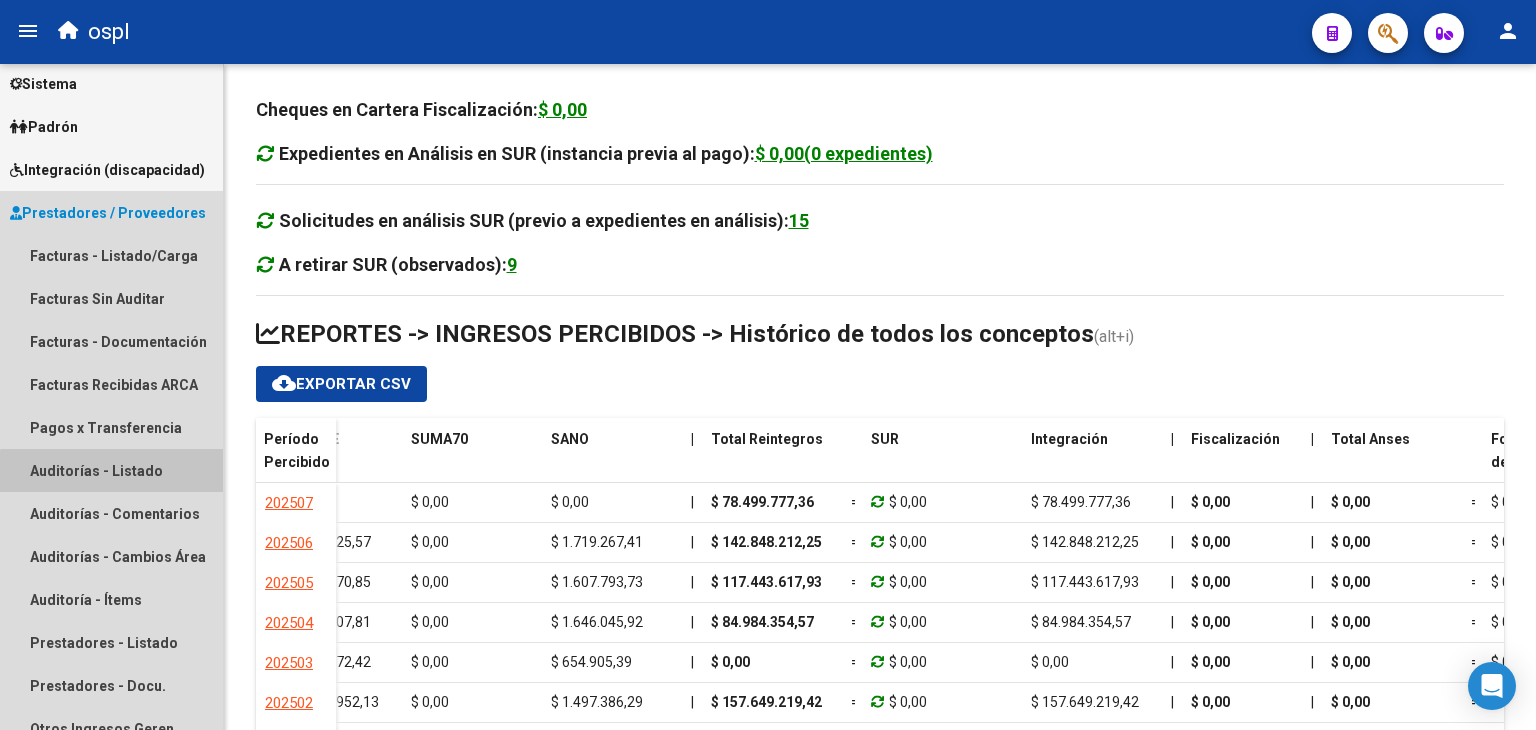 click on "Auditorías - Listado" at bounding box center [111, 470] 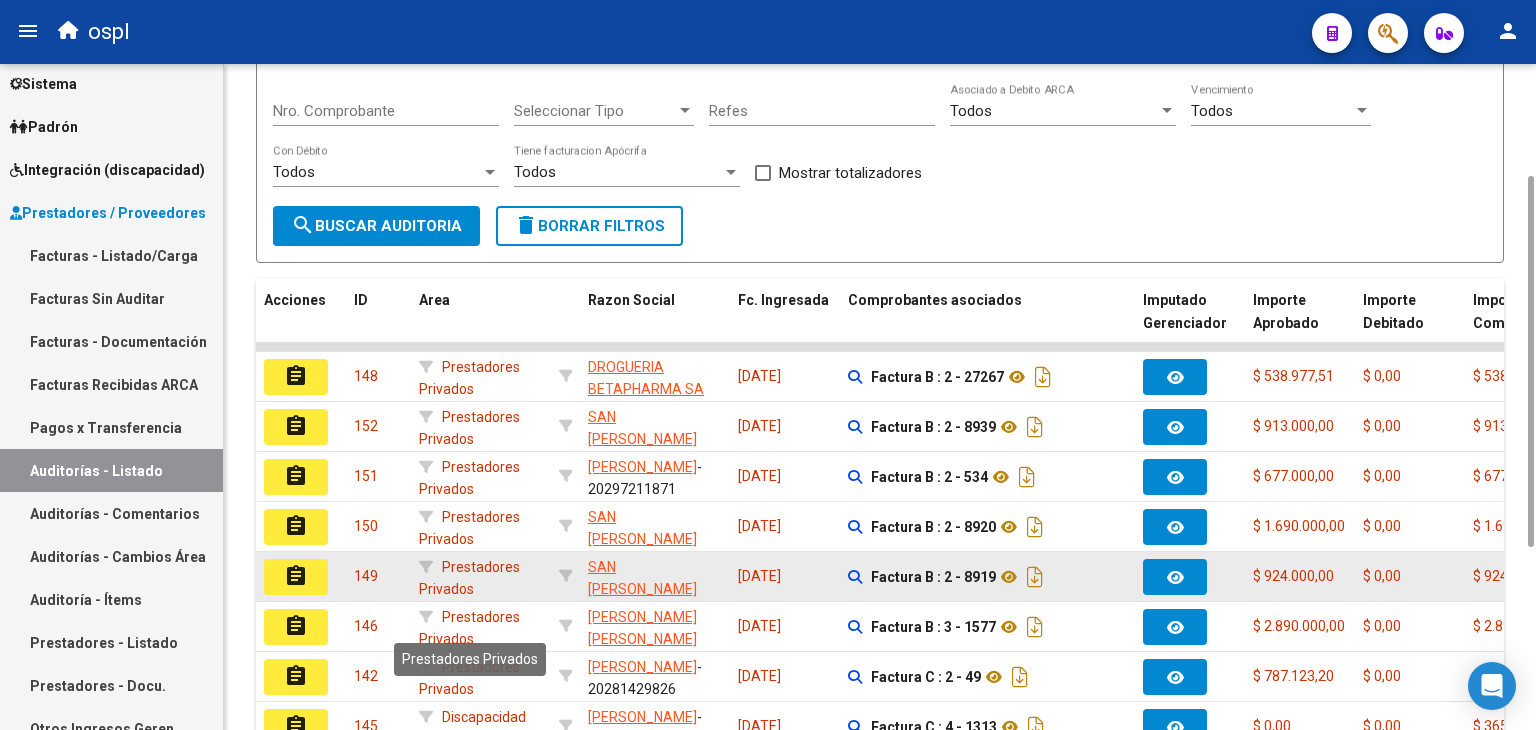 scroll, scrollTop: 276, scrollLeft: 0, axis: vertical 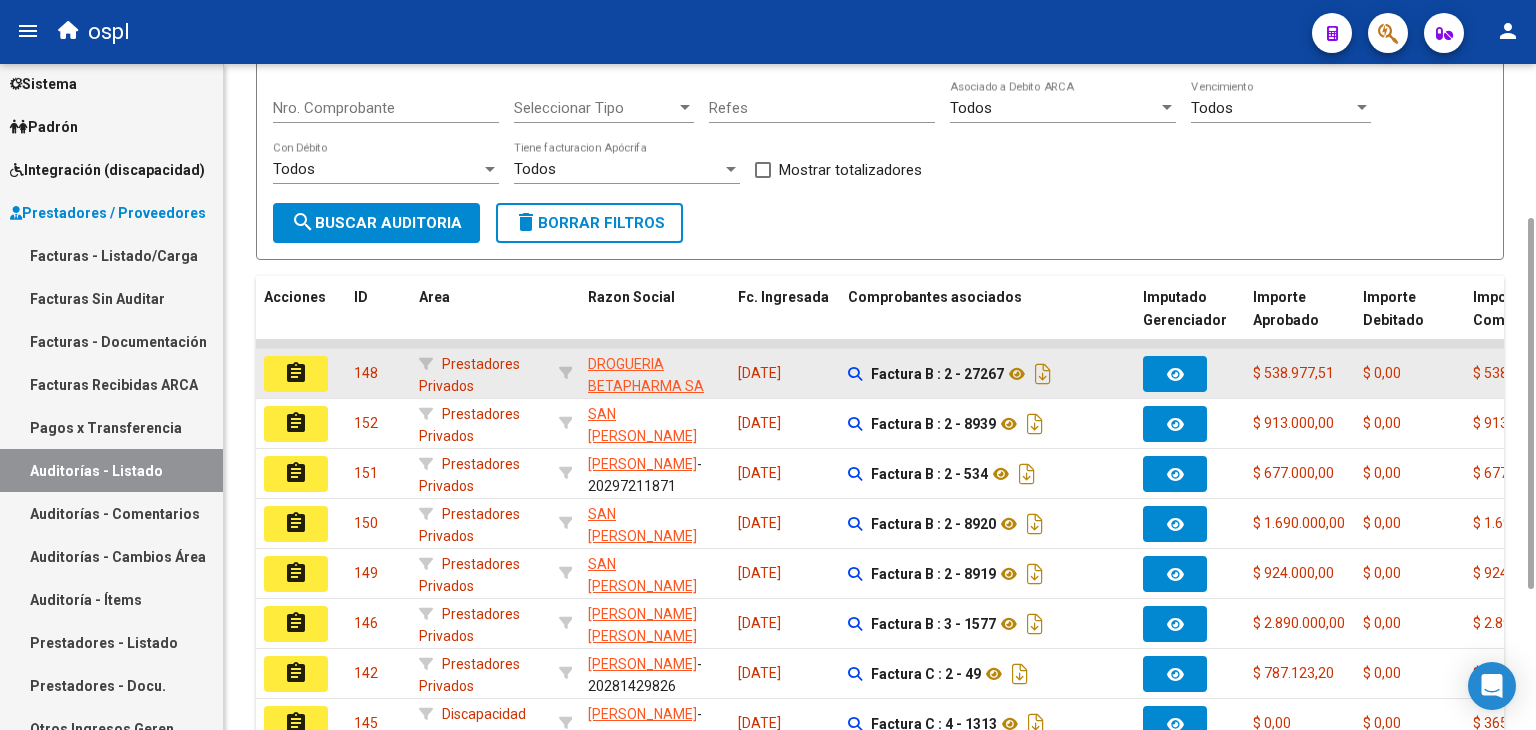 click on "assignment" 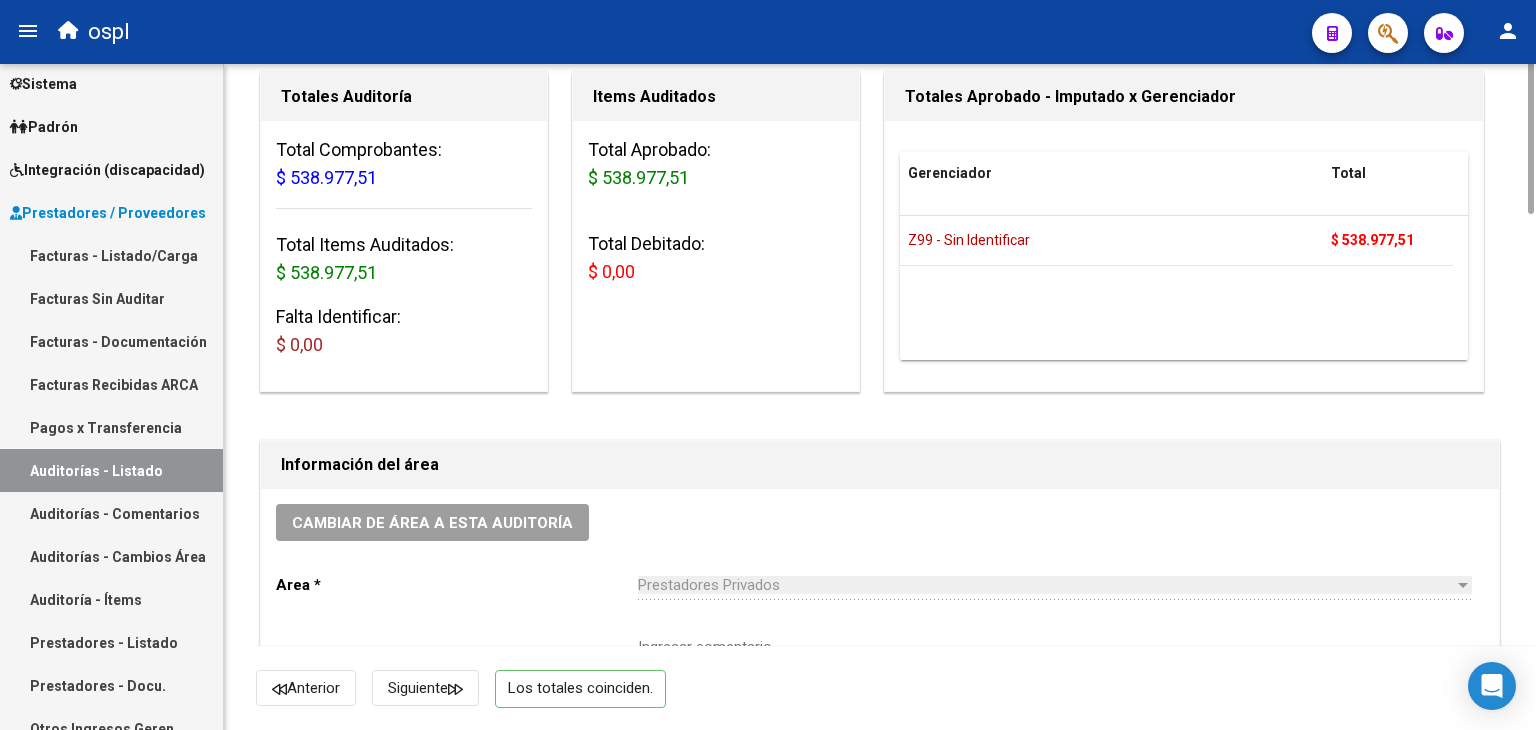 scroll, scrollTop: 0, scrollLeft: 0, axis: both 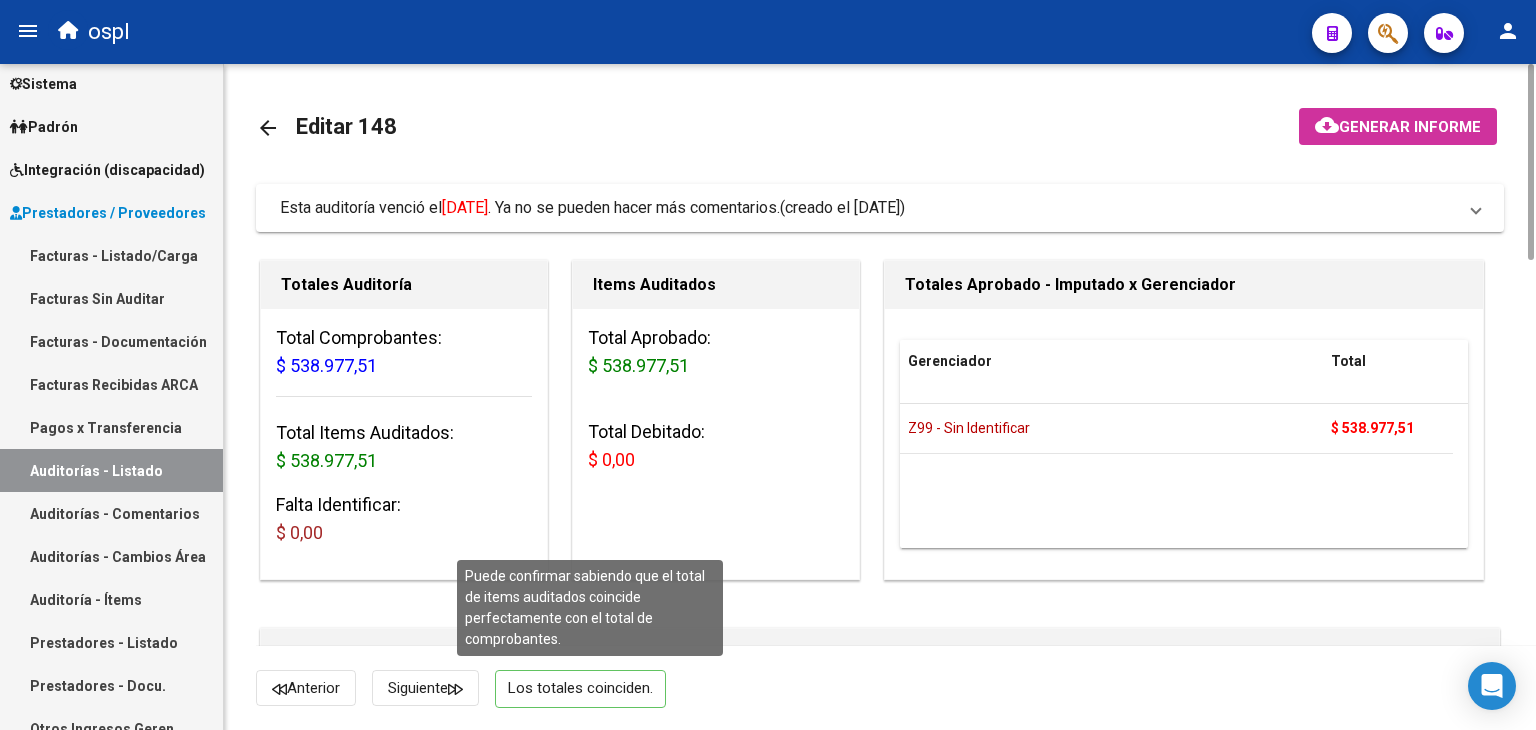 click on "Los totales coinciden." 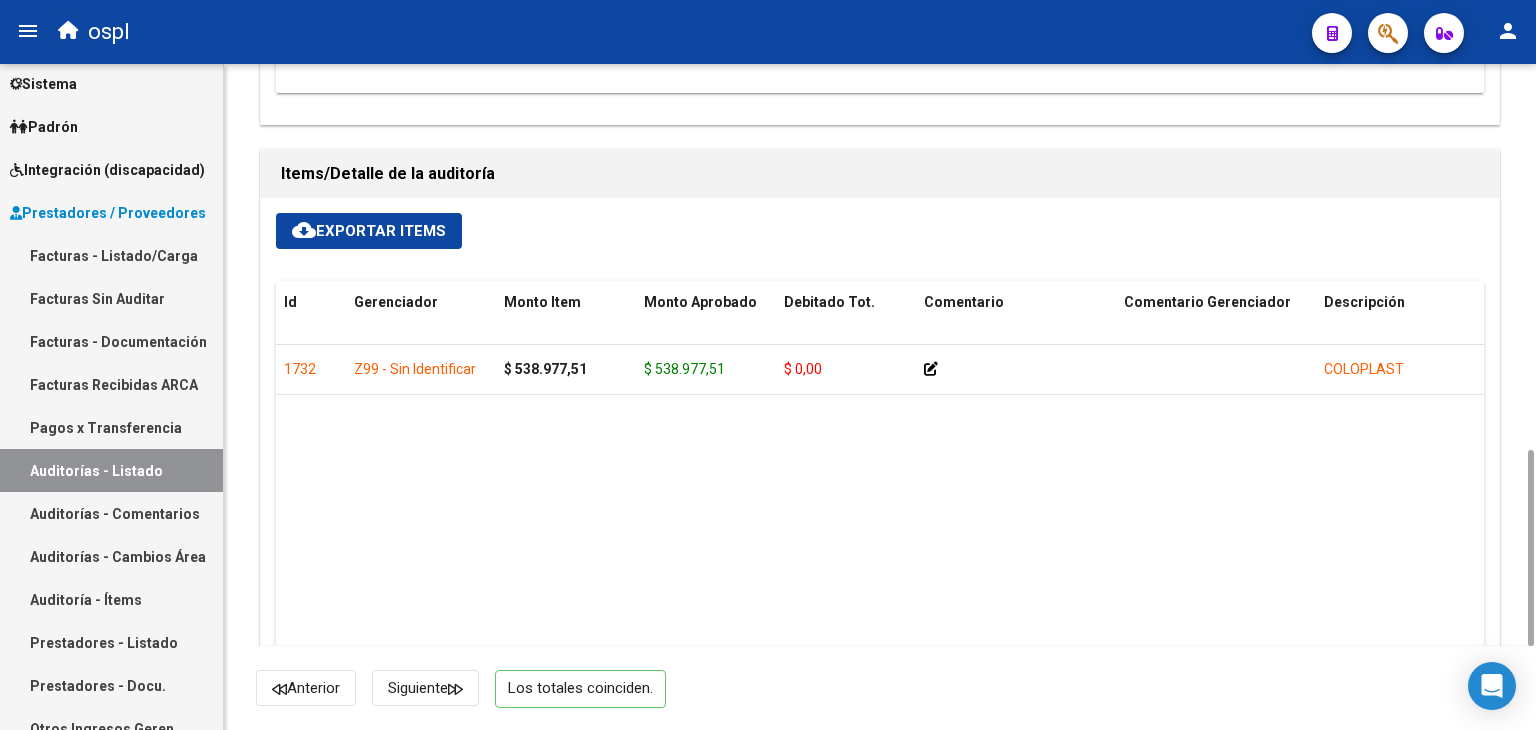 scroll, scrollTop: 1341, scrollLeft: 0, axis: vertical 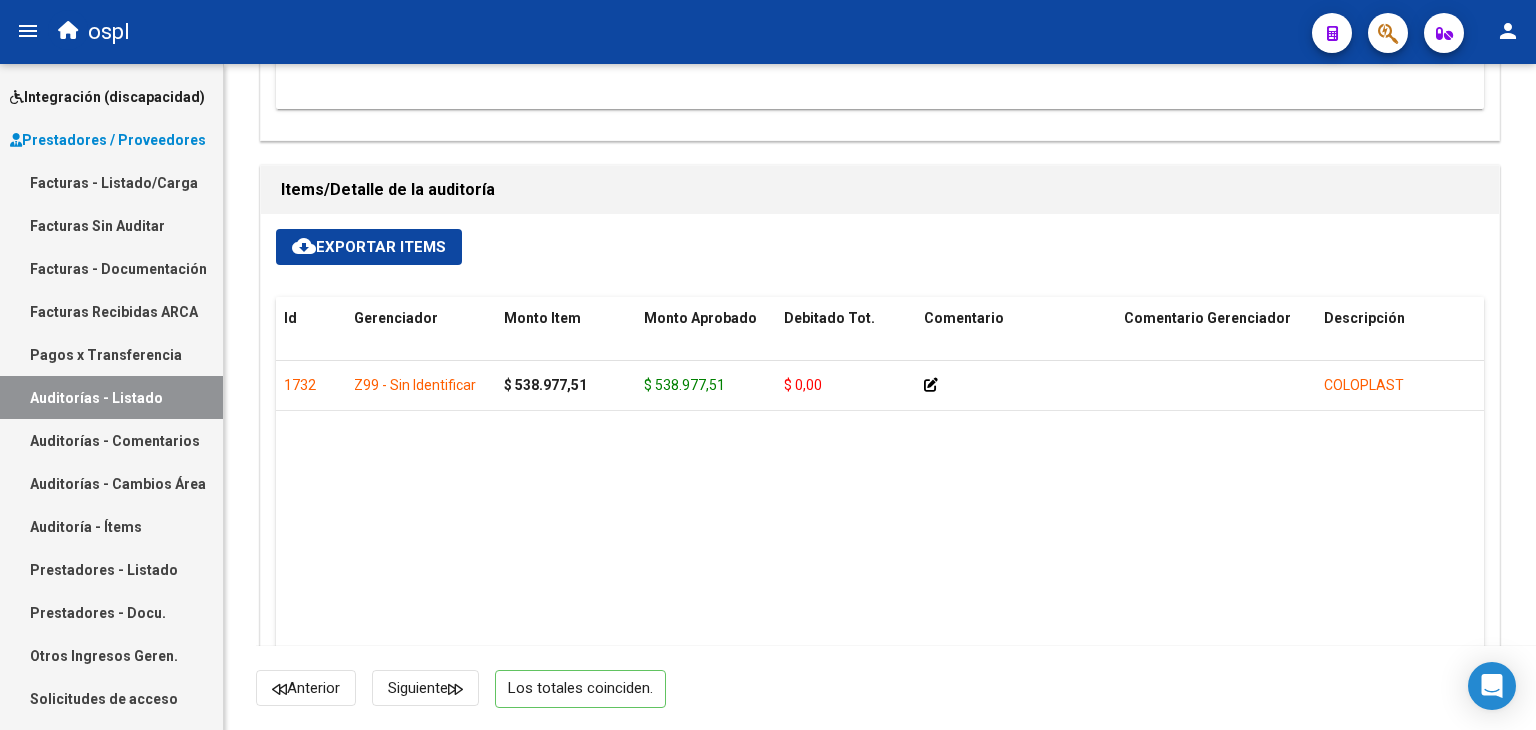 click on "Auditoría - Ítems" at bounding box center [111, 526] 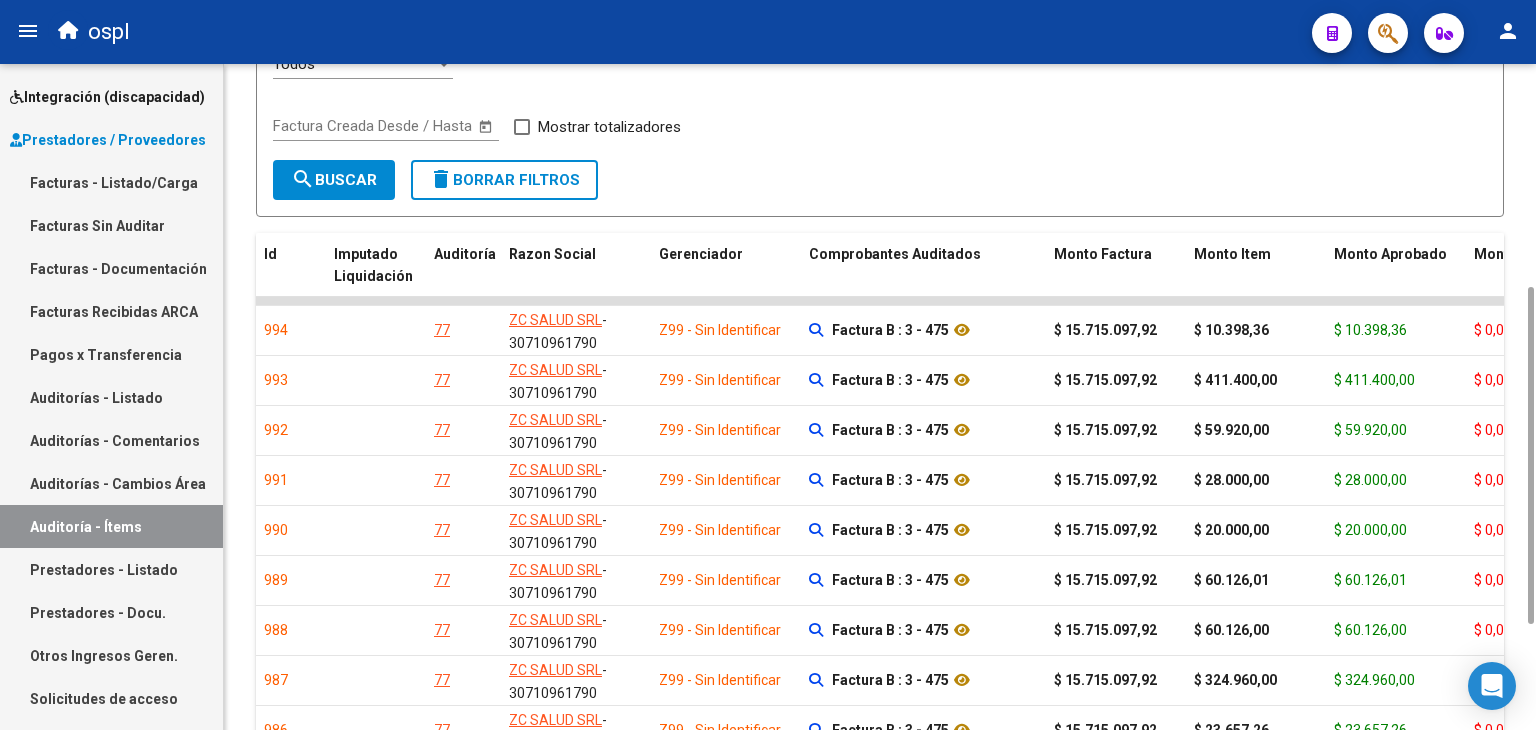 scroll, scrollTop: 439, scrollLeft: 0, axis: vertical 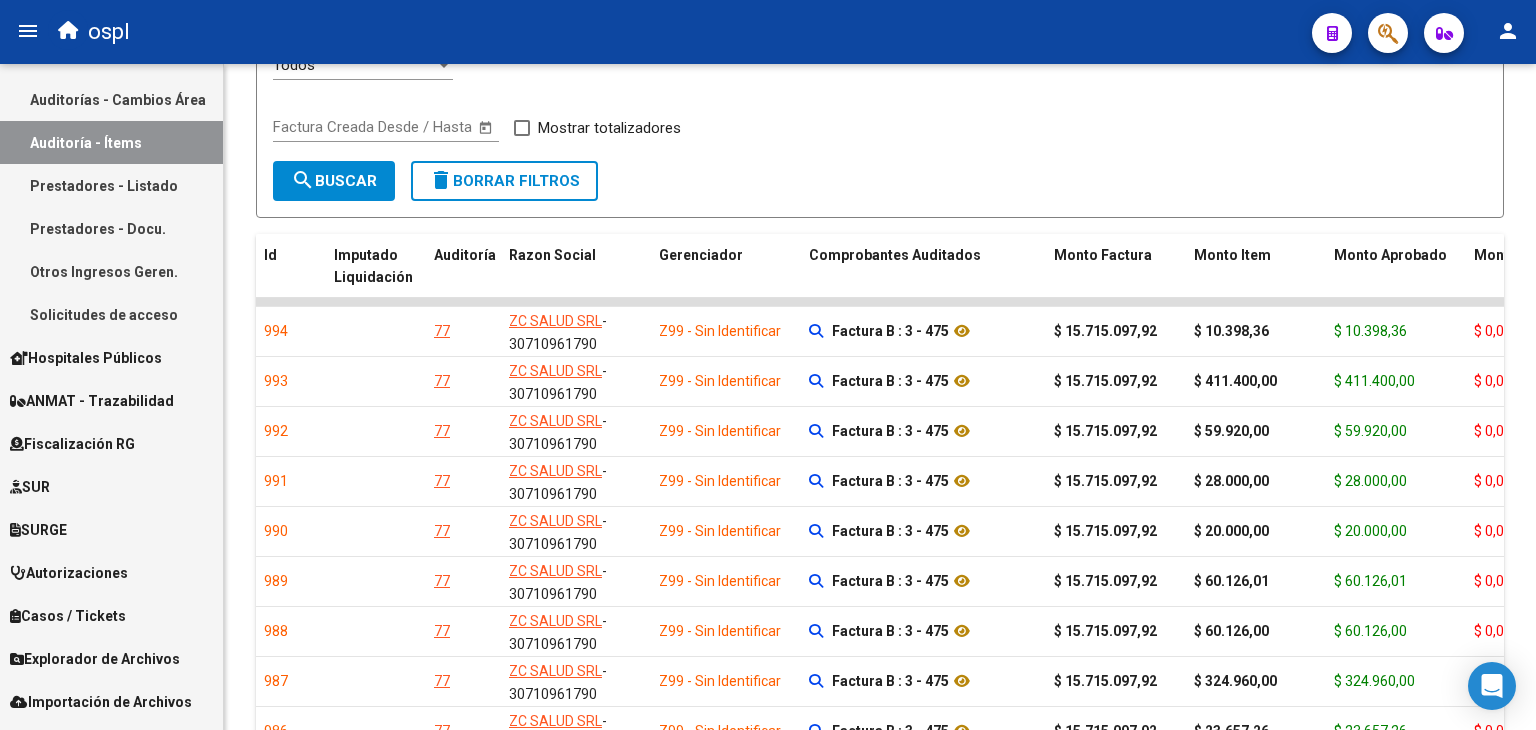 click on "ANMAT - Trazabilidad" at bounding box center [92, 401] 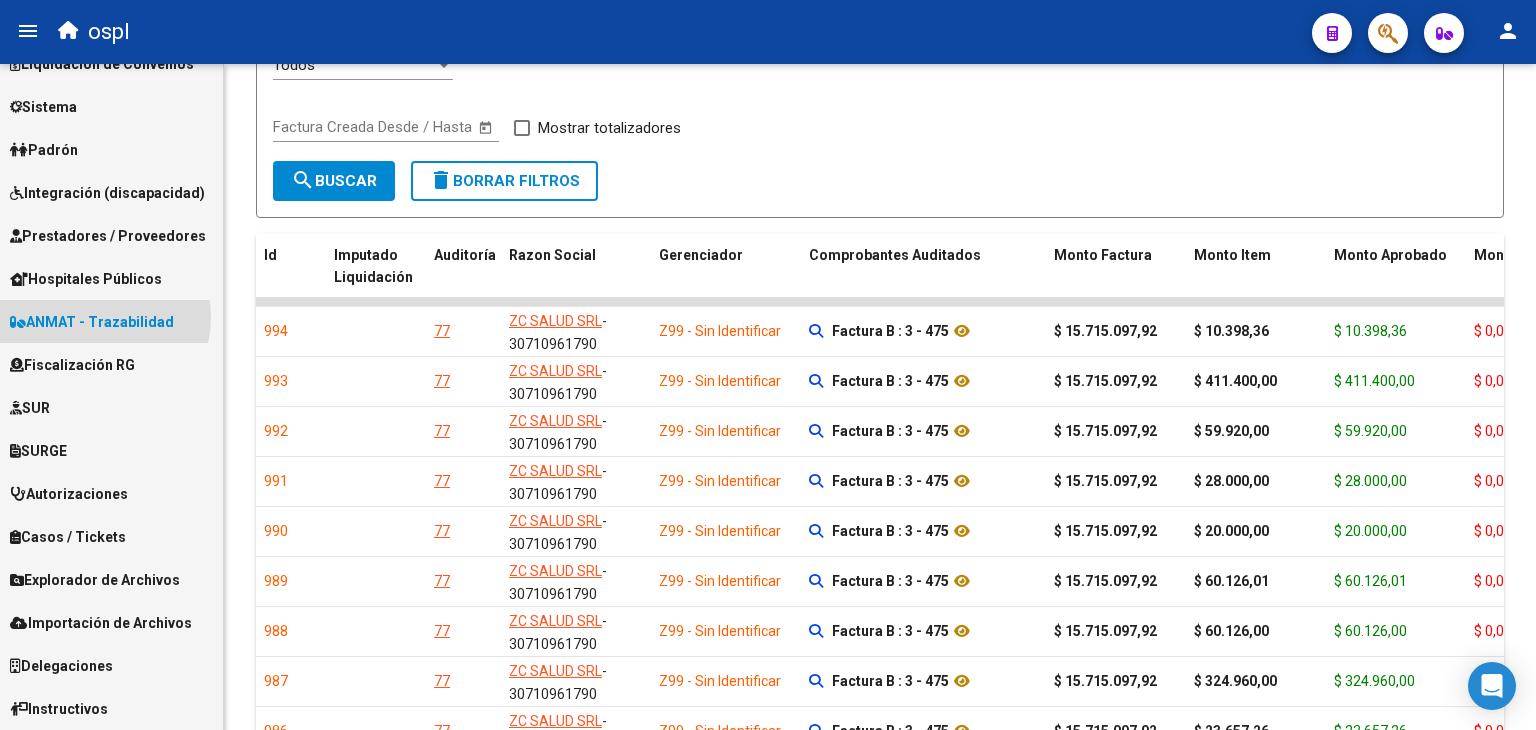 scroll, scrollTop: 153, scrollLeft: 0, axis: vertical 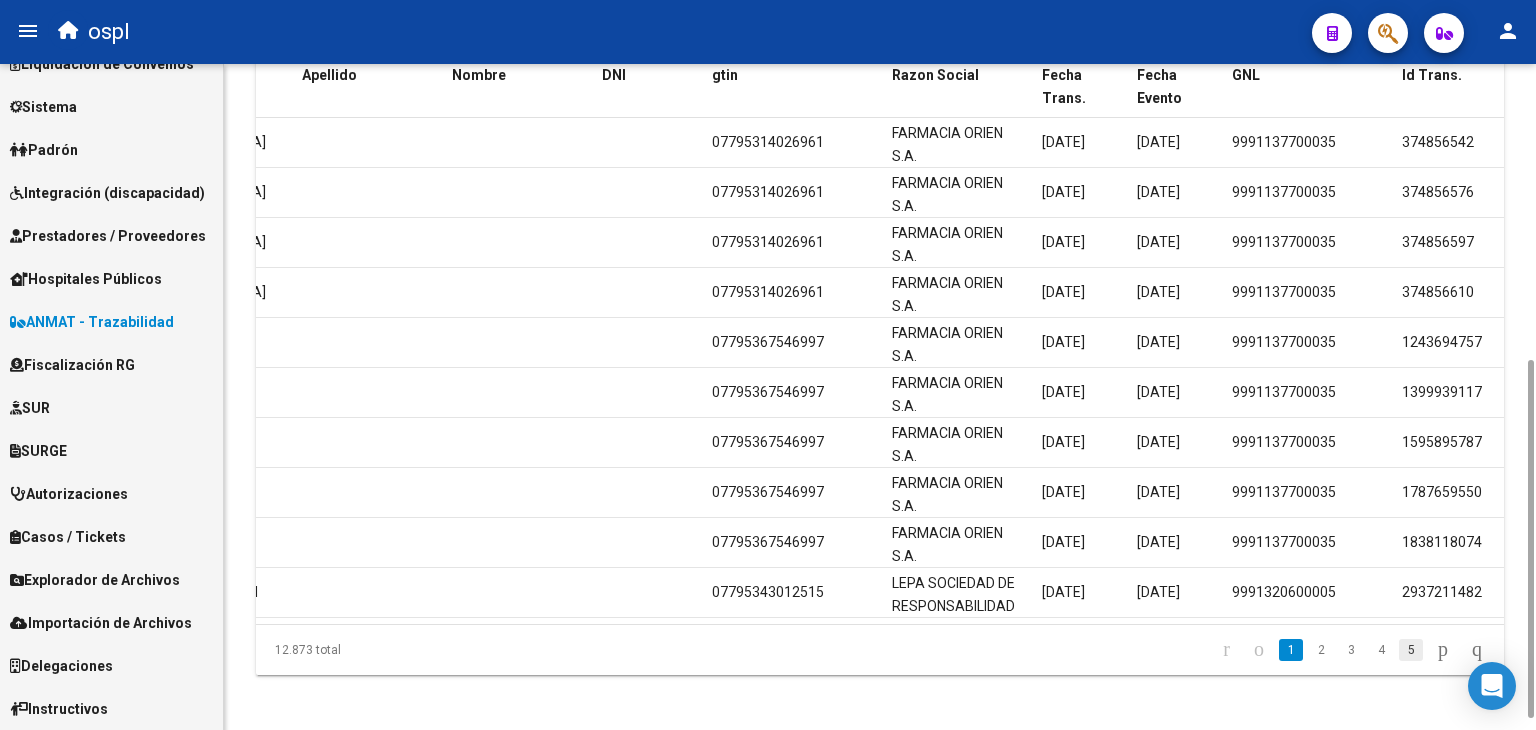 click on "5" 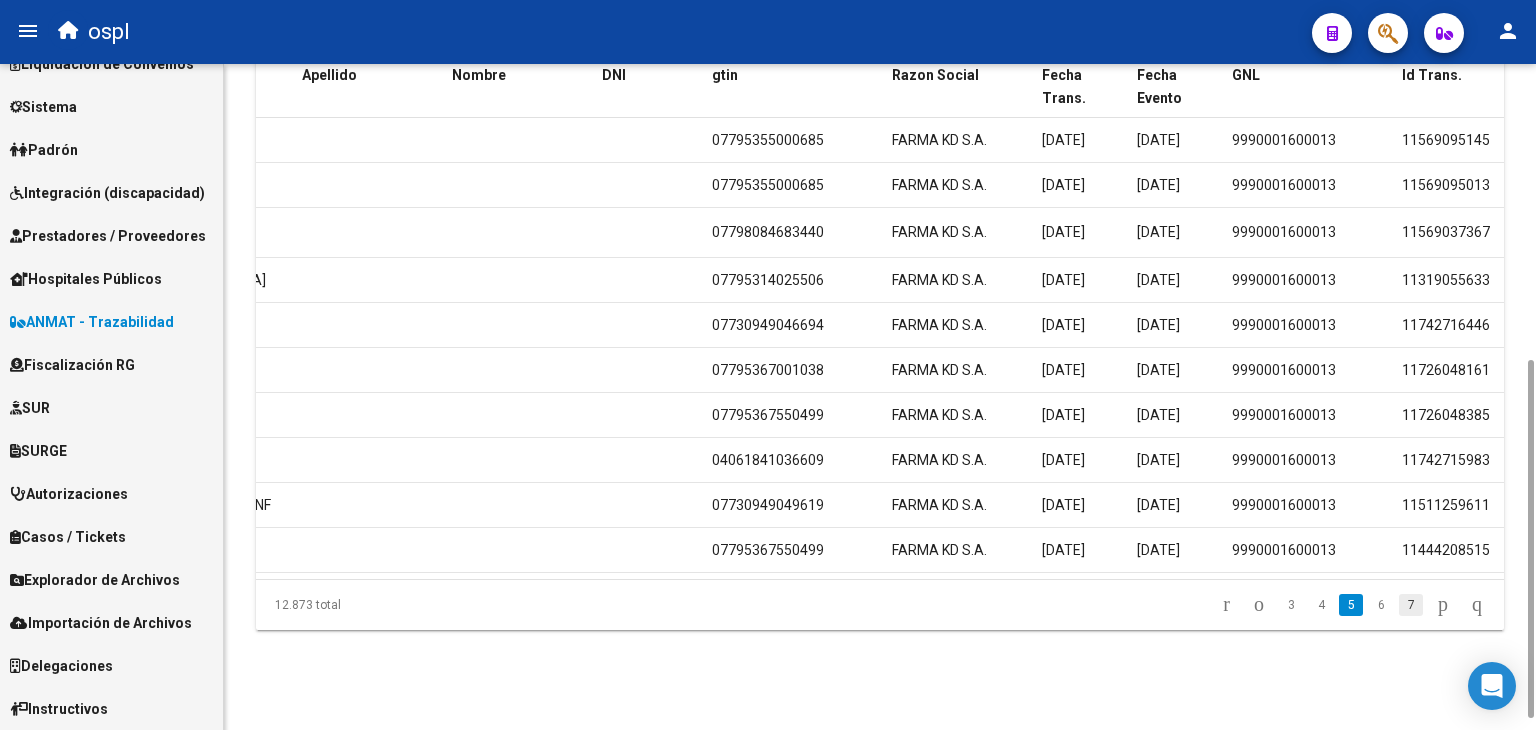 click on "7" 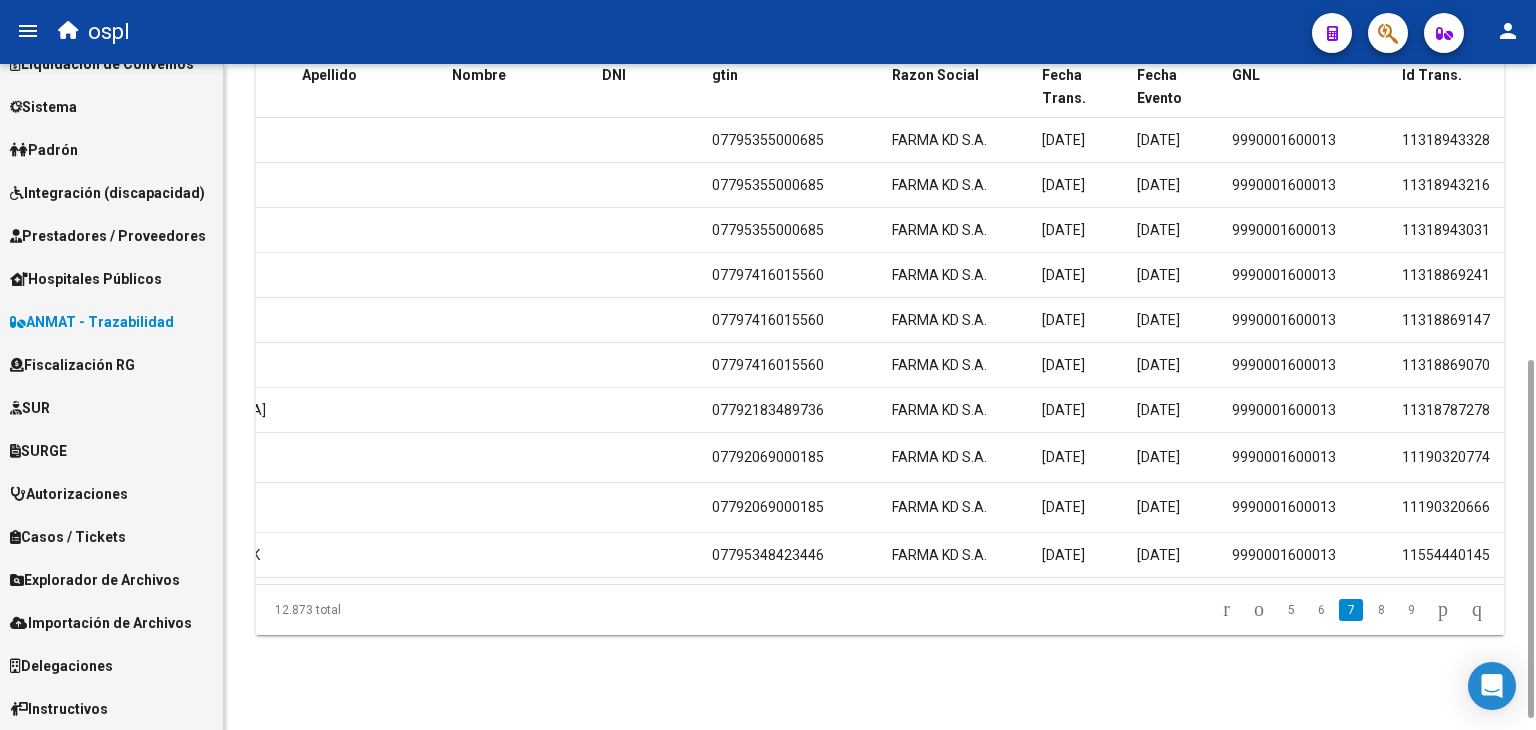 click on "9" 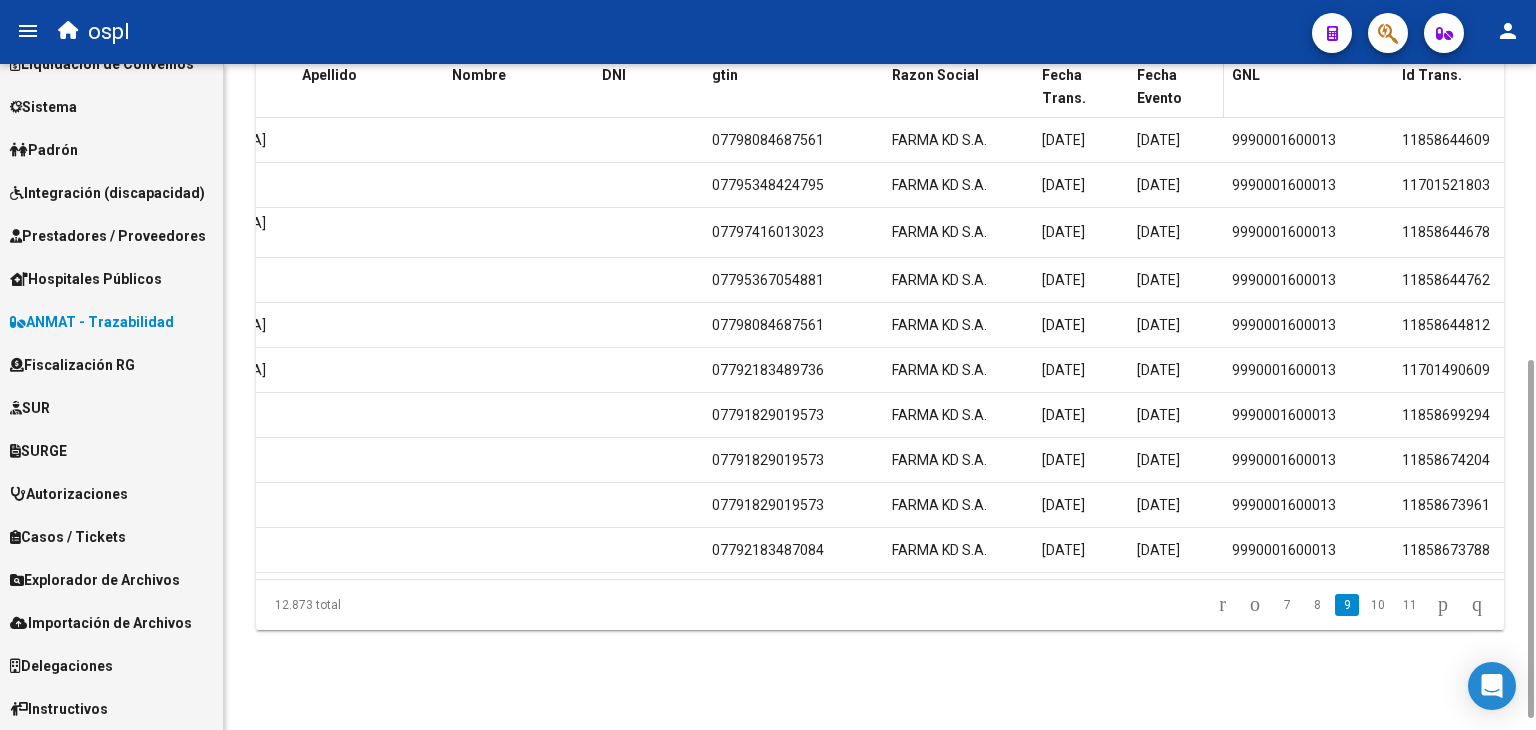 click on "Fecha Evento" 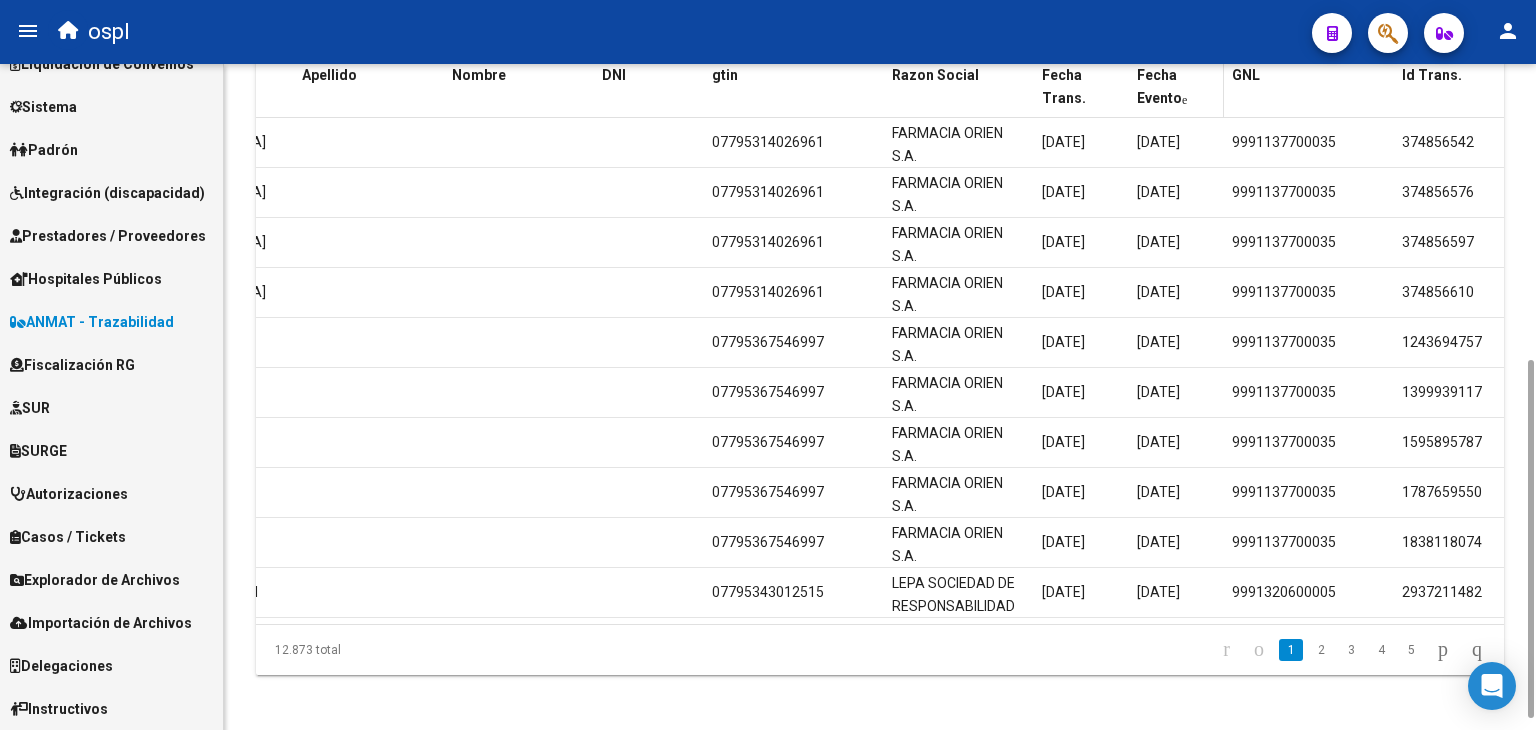 click on "Fecha Evento" 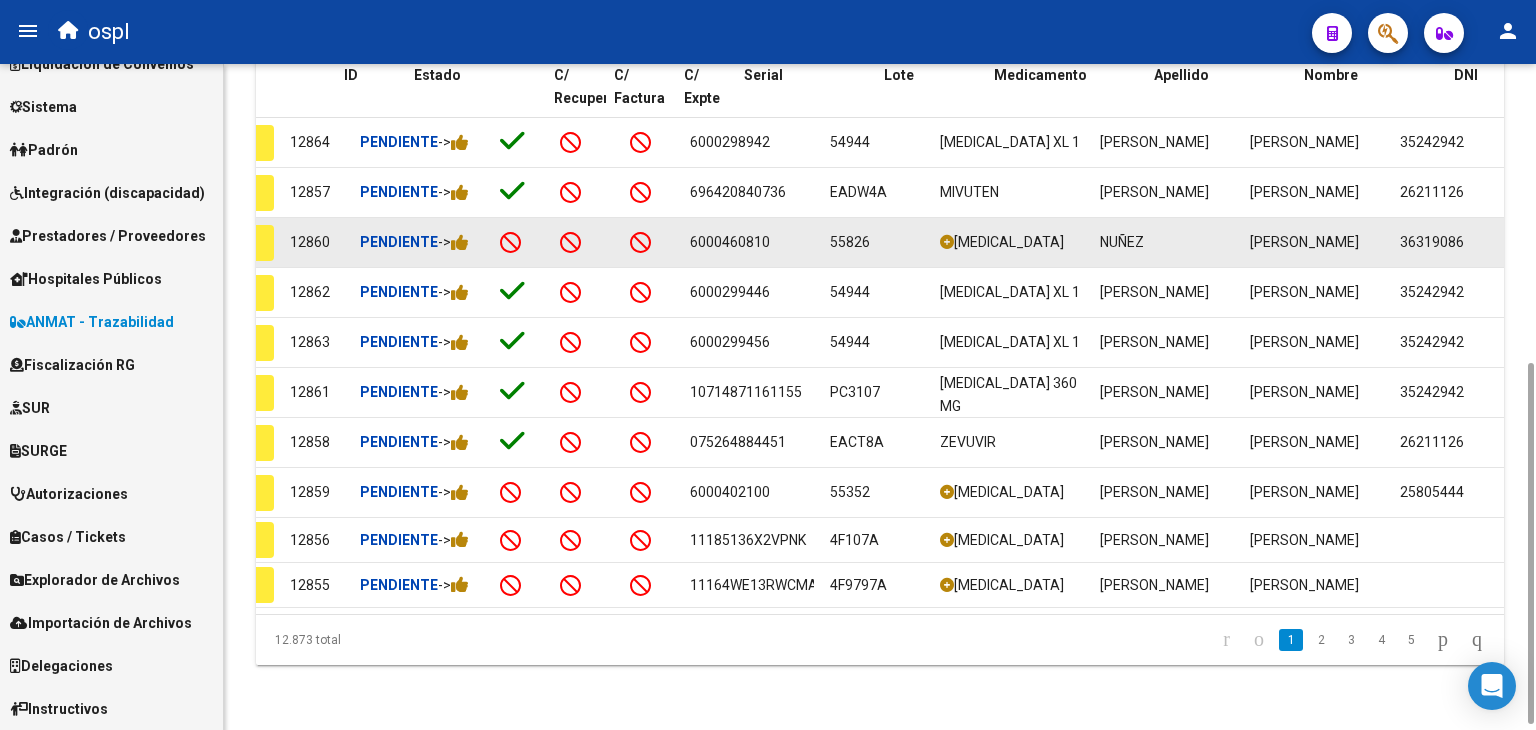 scroll, scrollTop: 0, scrollLeft: 0, axis: both 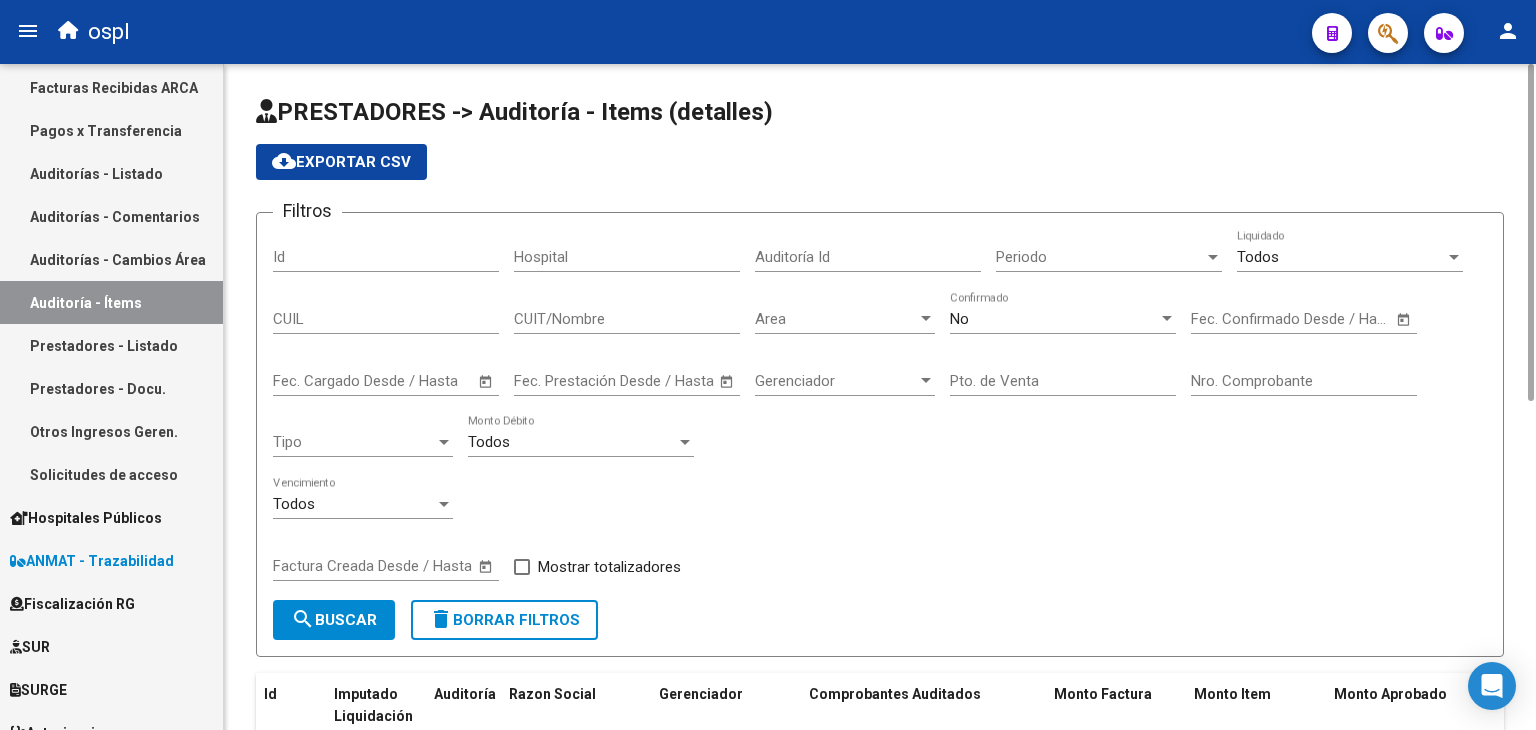 click on "Solicitudes de acceso" at bounding box center [111, 474] 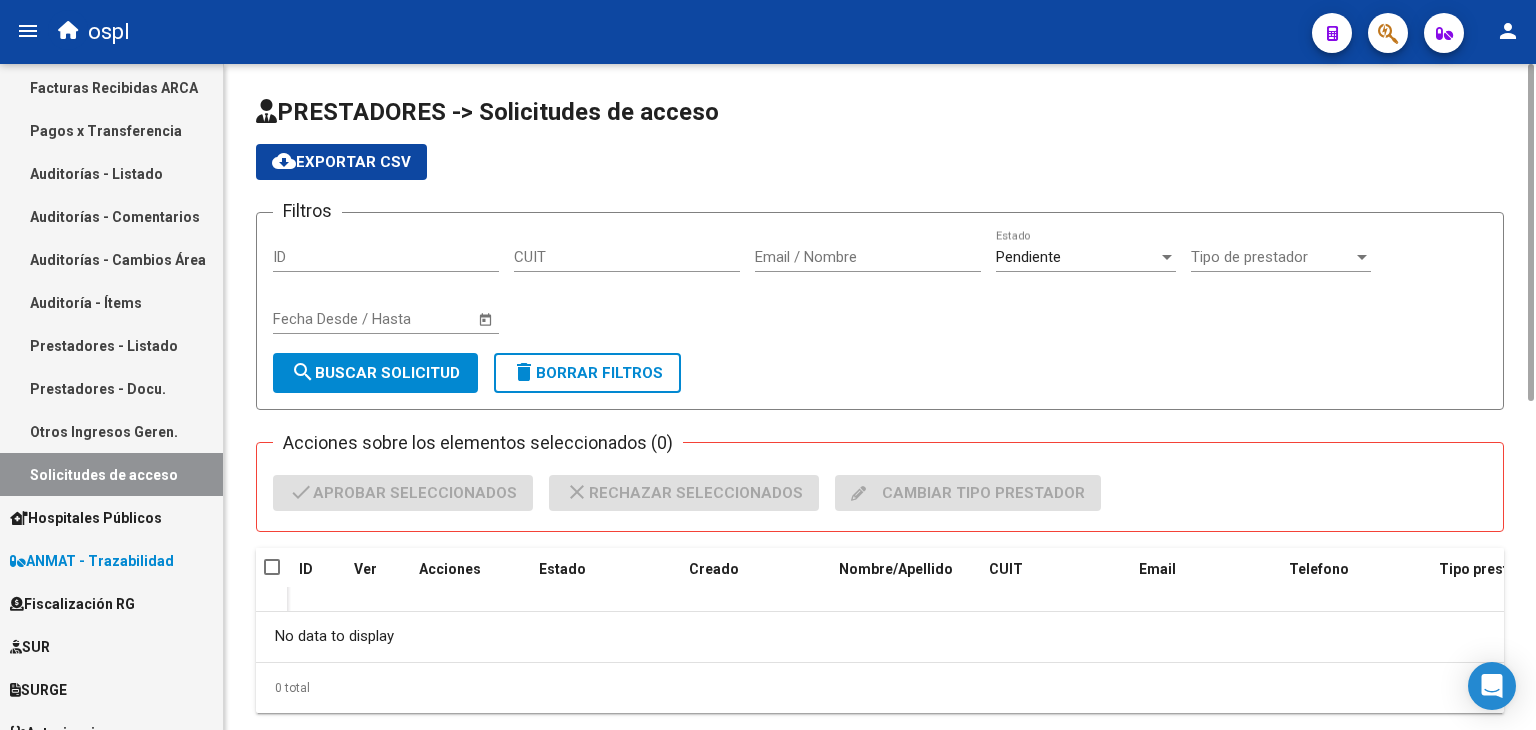 scroll, scrollTop: 44, scrollLeft: 0, axis: vertical 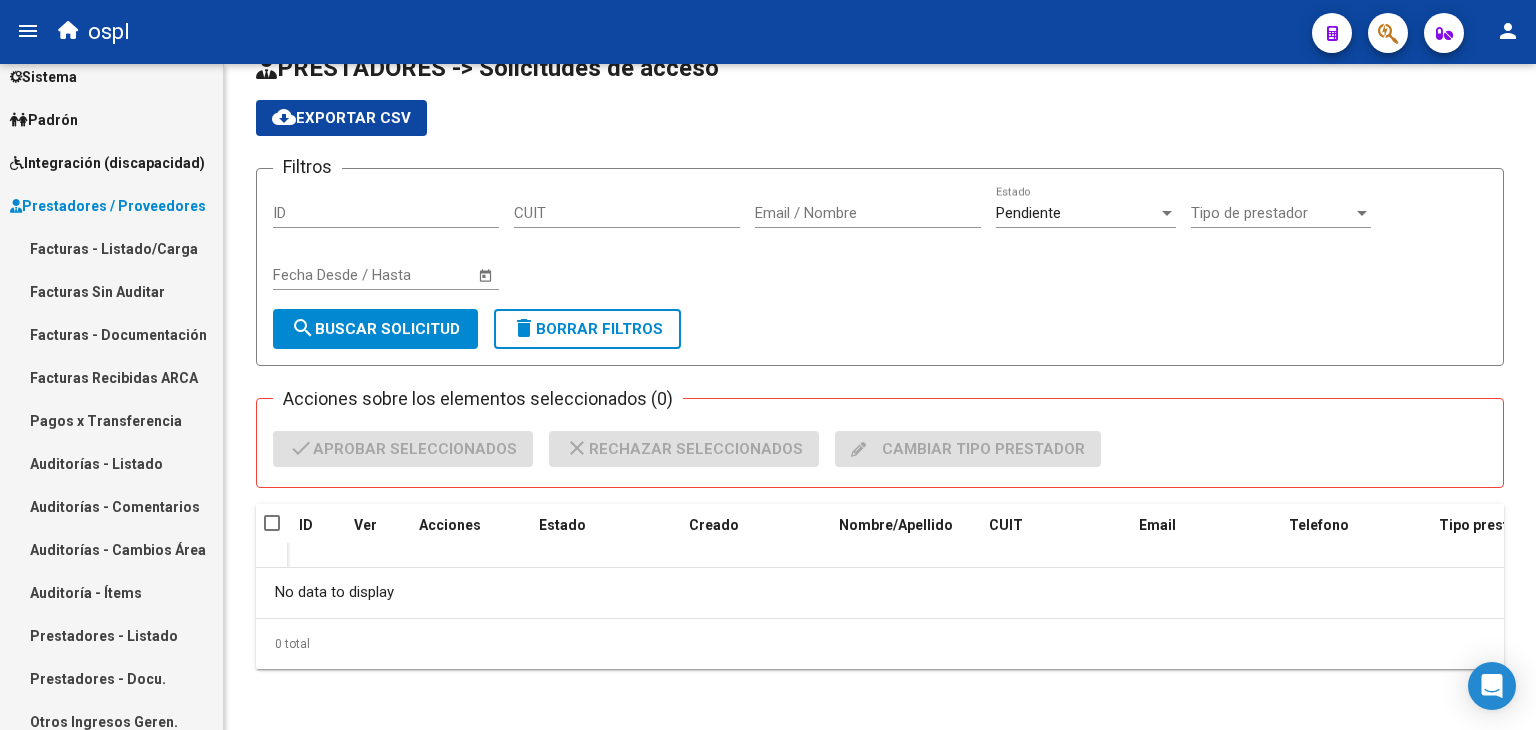 click on "Prestadores / Proveedores" at bounding box center [108, 206] 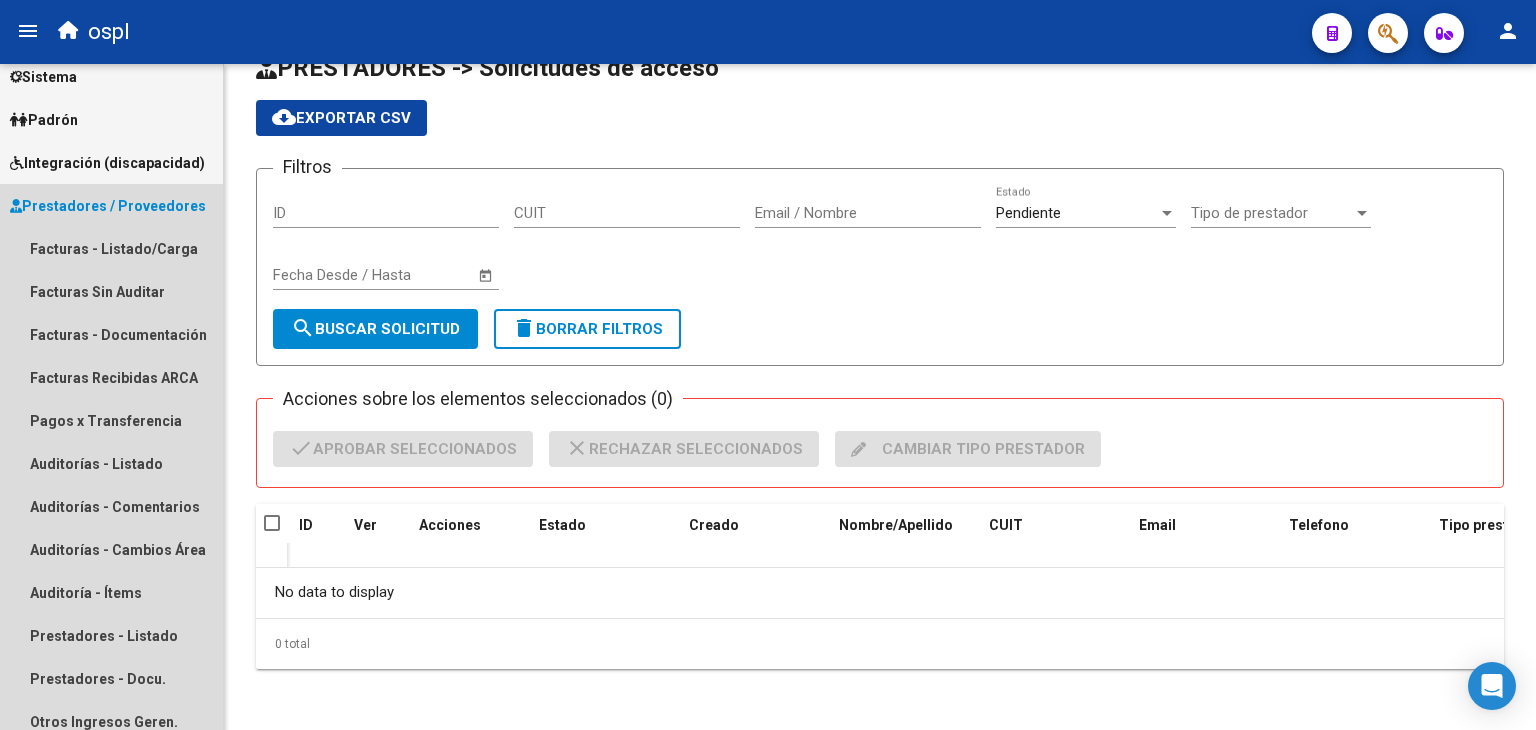click on "Prestadores / Proveedores" at bounding box center (108, 206) 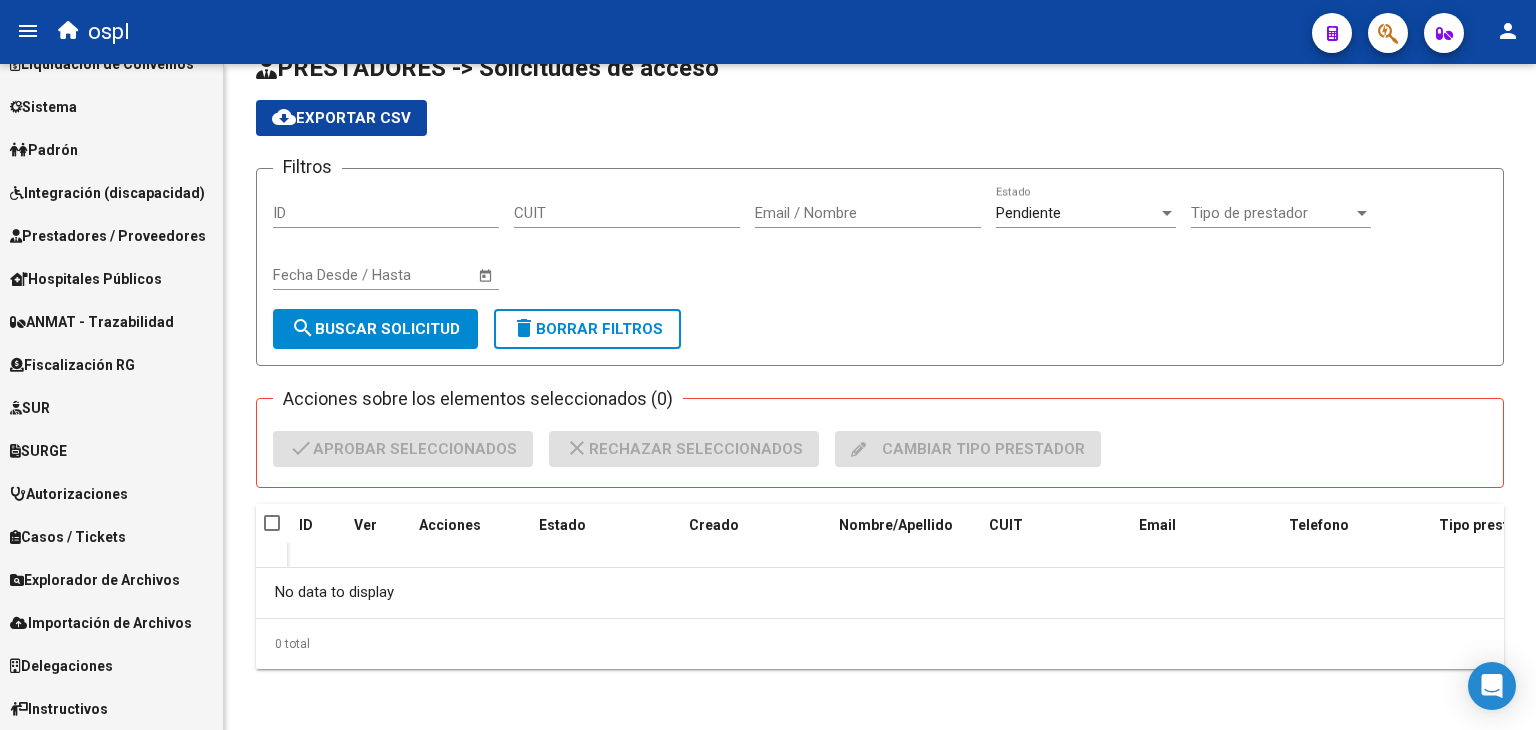 scroll, scrollTop: 116, scrollLeft: 0, axis: vertical 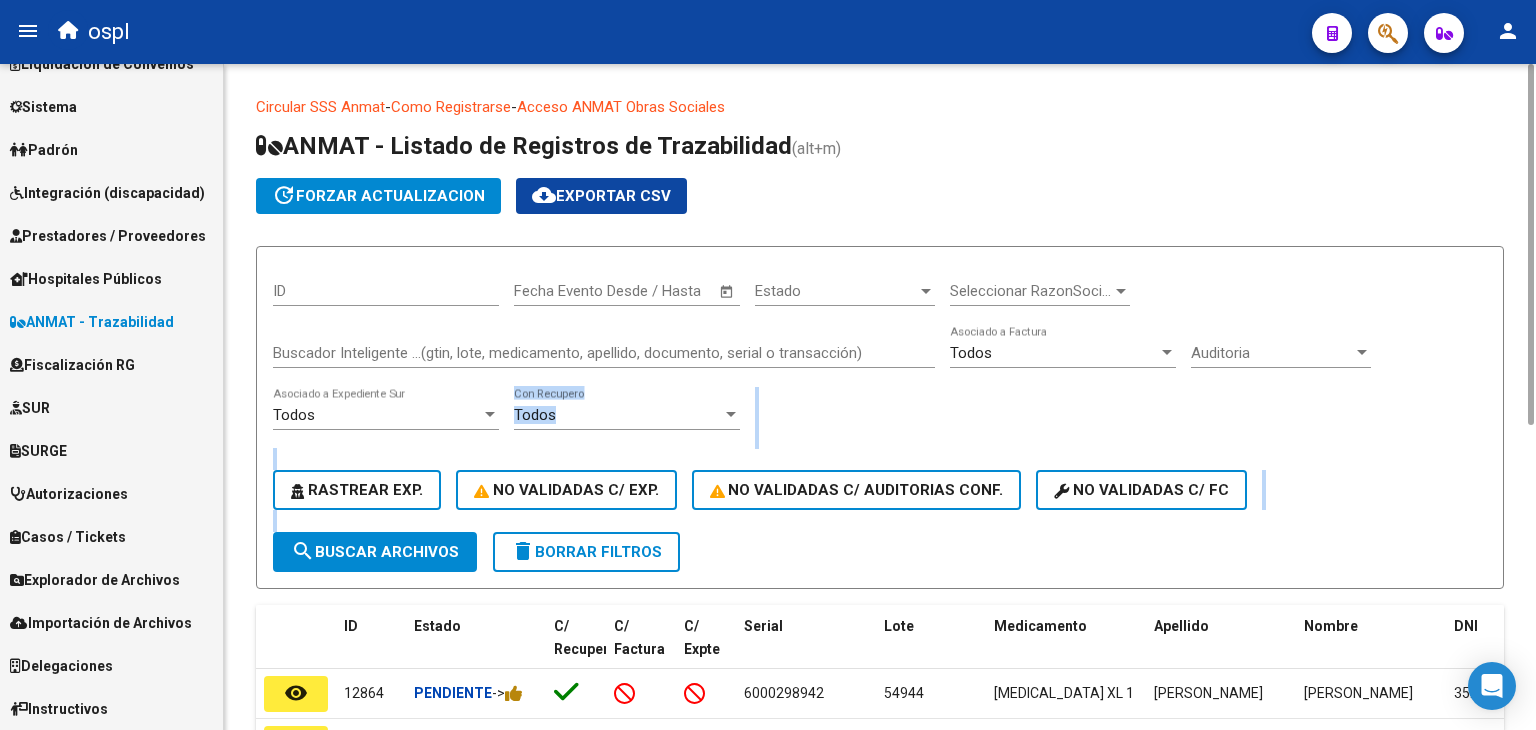 drag, startPoint x: 1148, startPoint y: 552, endPoint x: 942, endPoint y: 381, distance: 267.72562 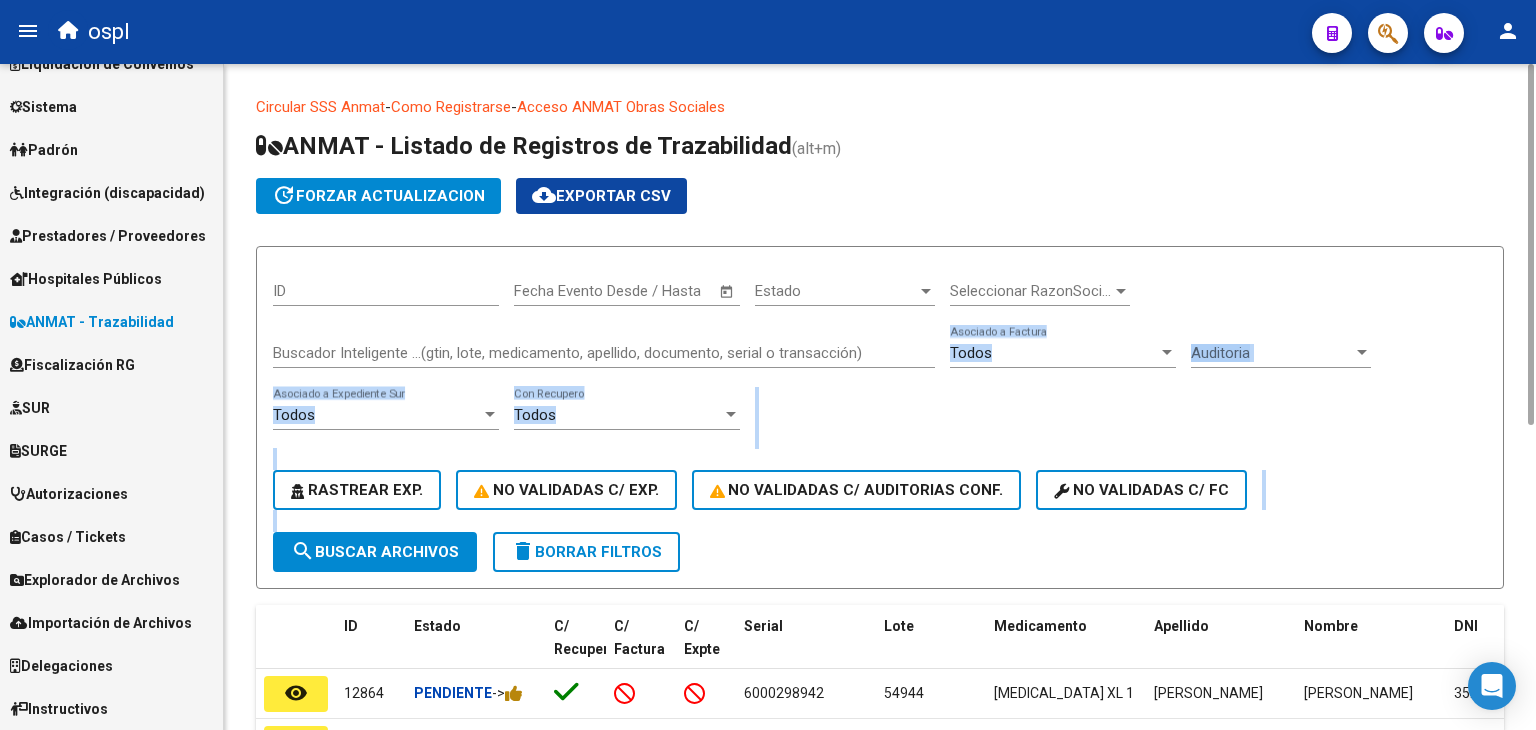 click on "ID Start date – Fecha Evento Desde / Hasta Estado Estado Seleccionar RazonSocial Seleccionar RazonSocial Buscador Inteligente ...(gtin, lote, medicamento, apellido, documento, serial o transacción) Todos  Asociado a Factura Auditoria Auditoria Todos  Asociado a Expediente Sur Todos  Con Recupero    Rastrear Exp.     No Validadas c/ Exp.     No Validadas c/ Auditorias Conf.    No validadas c/ FC" 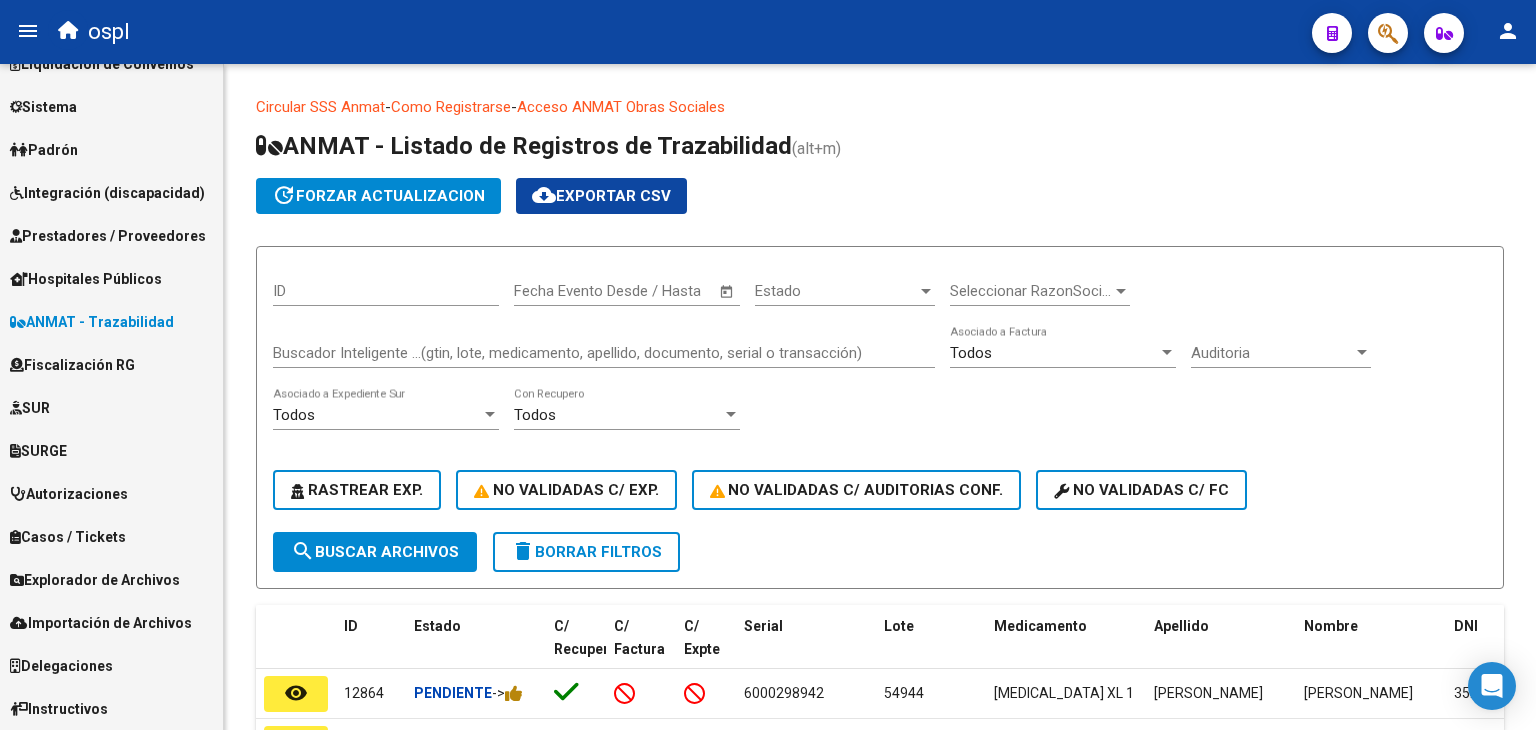 scroll, scrollTop: 0, scrollLeft: 0, axis: both 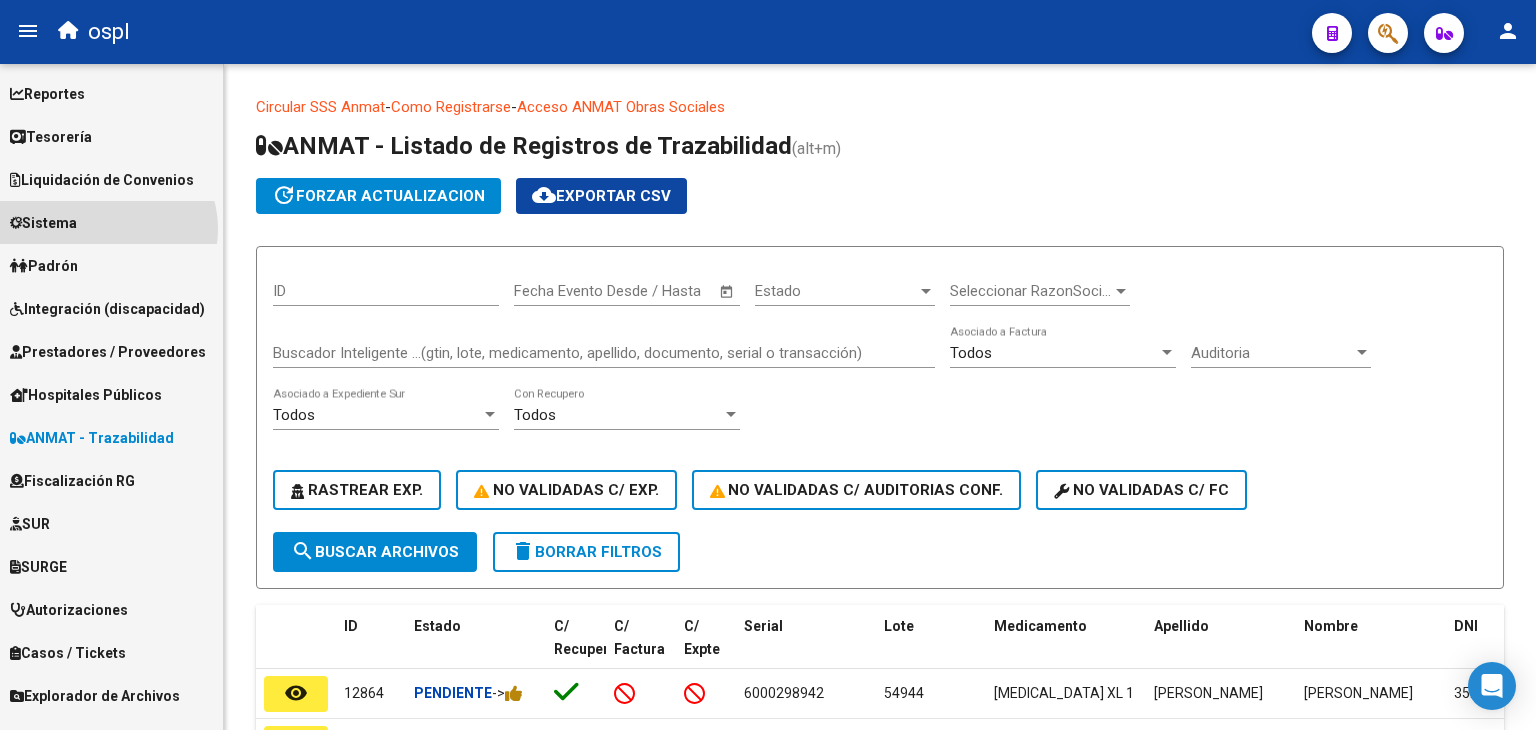 click on "Sistema" at bounding box center [111, 222] 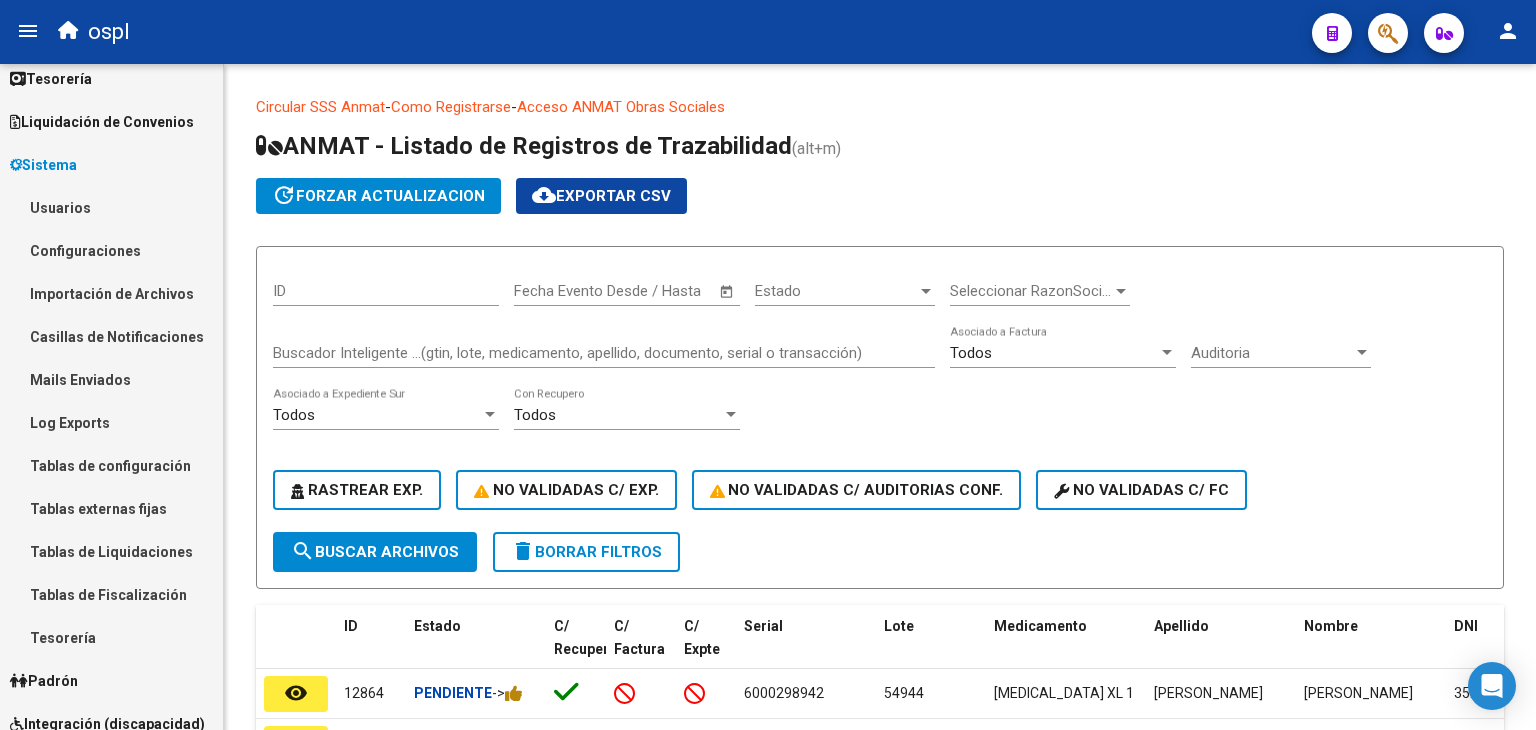 scroll, scrollTop: 59, scrollLeft: 0, axis: vertical 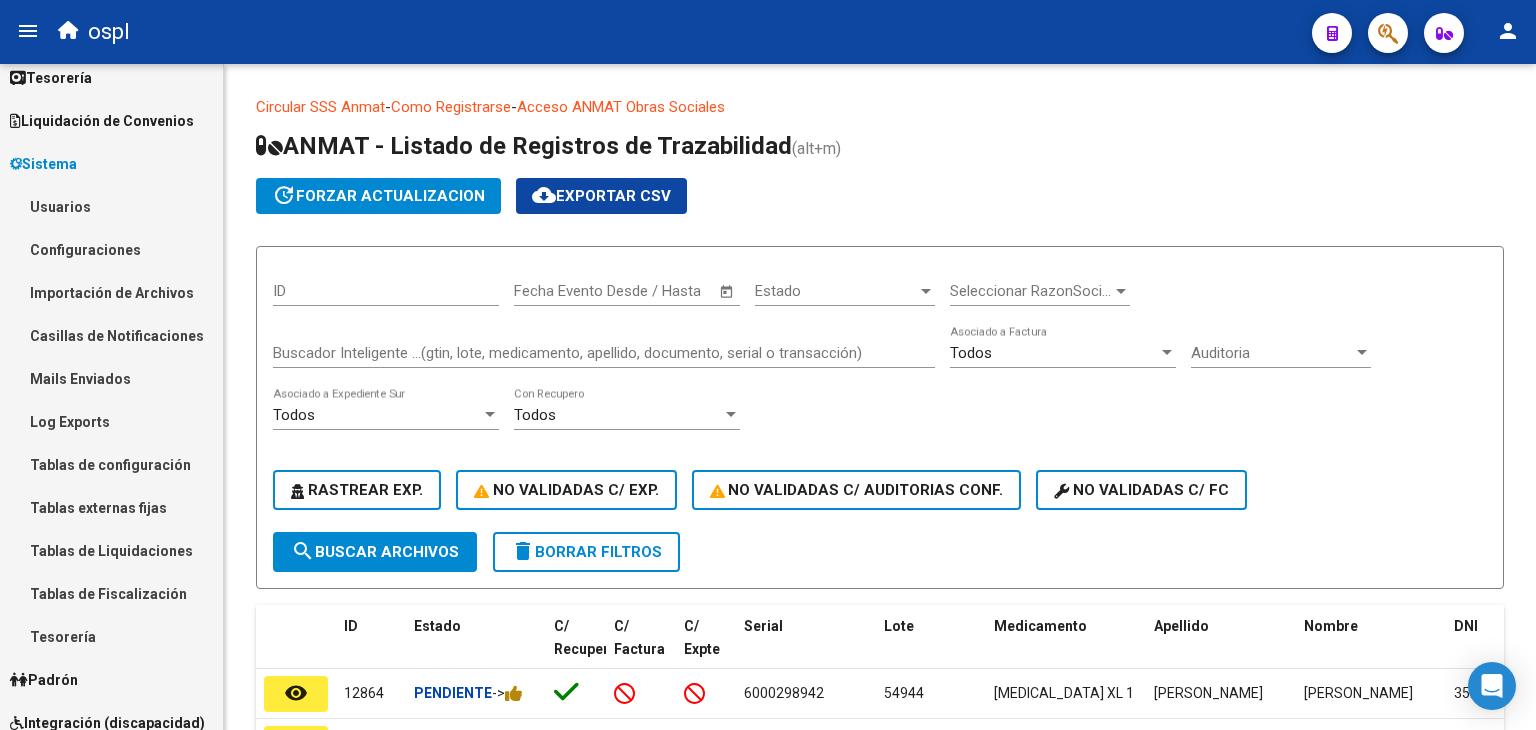 click on "Usuarios" at bounding box center (111, 206) 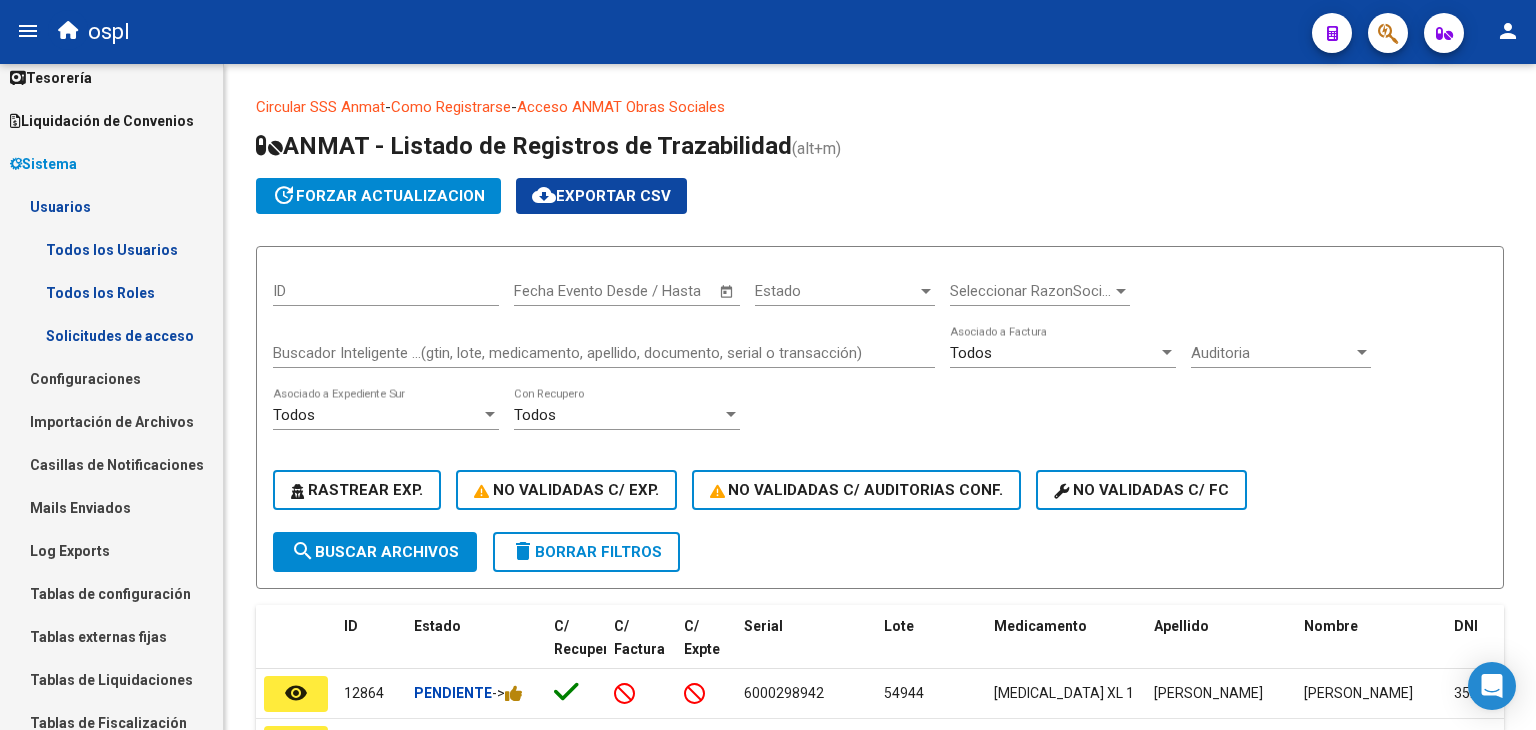 click on "Todos los Roles" at bounding box center [111, 292] 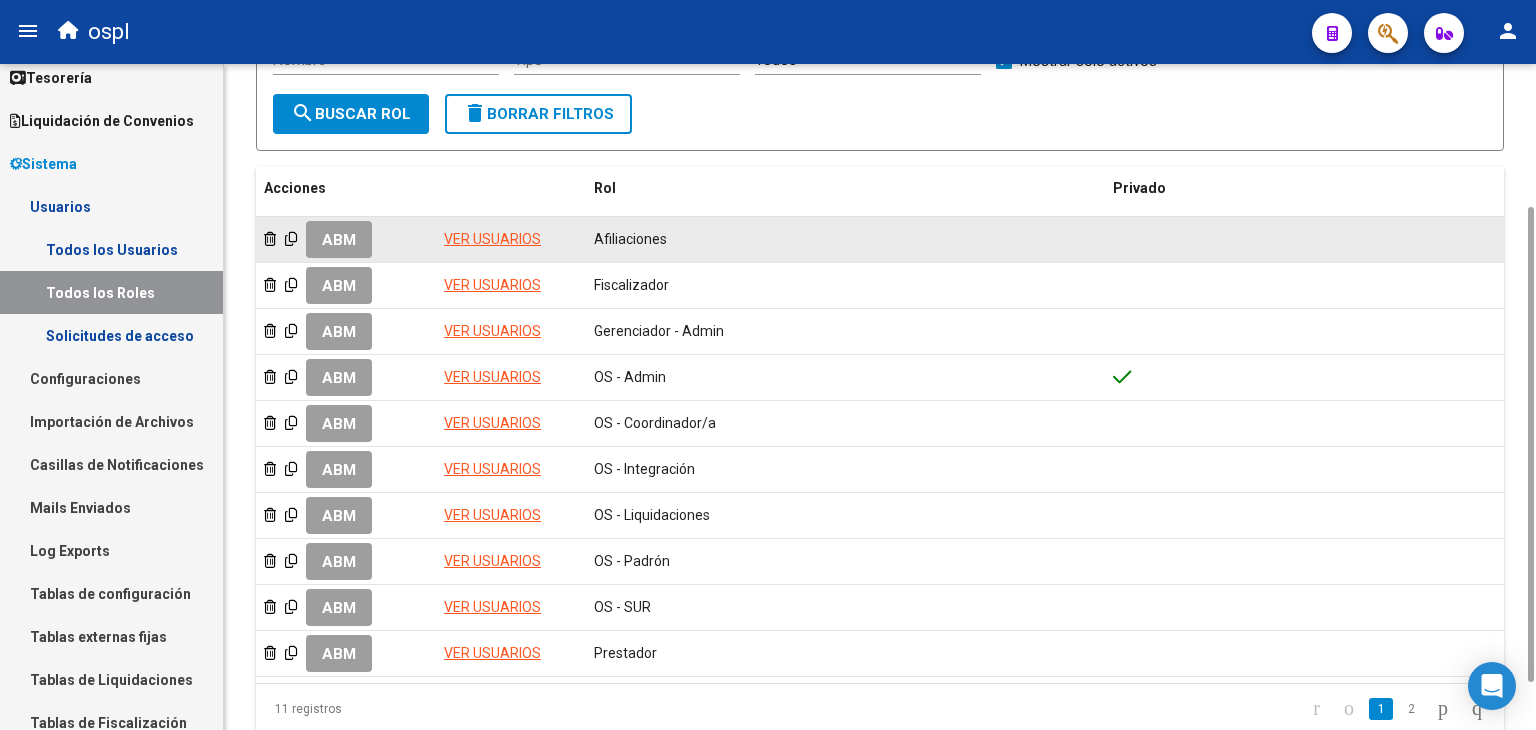 scroll, scrollTop: 203, scrollLeft: 0, axis: vertical 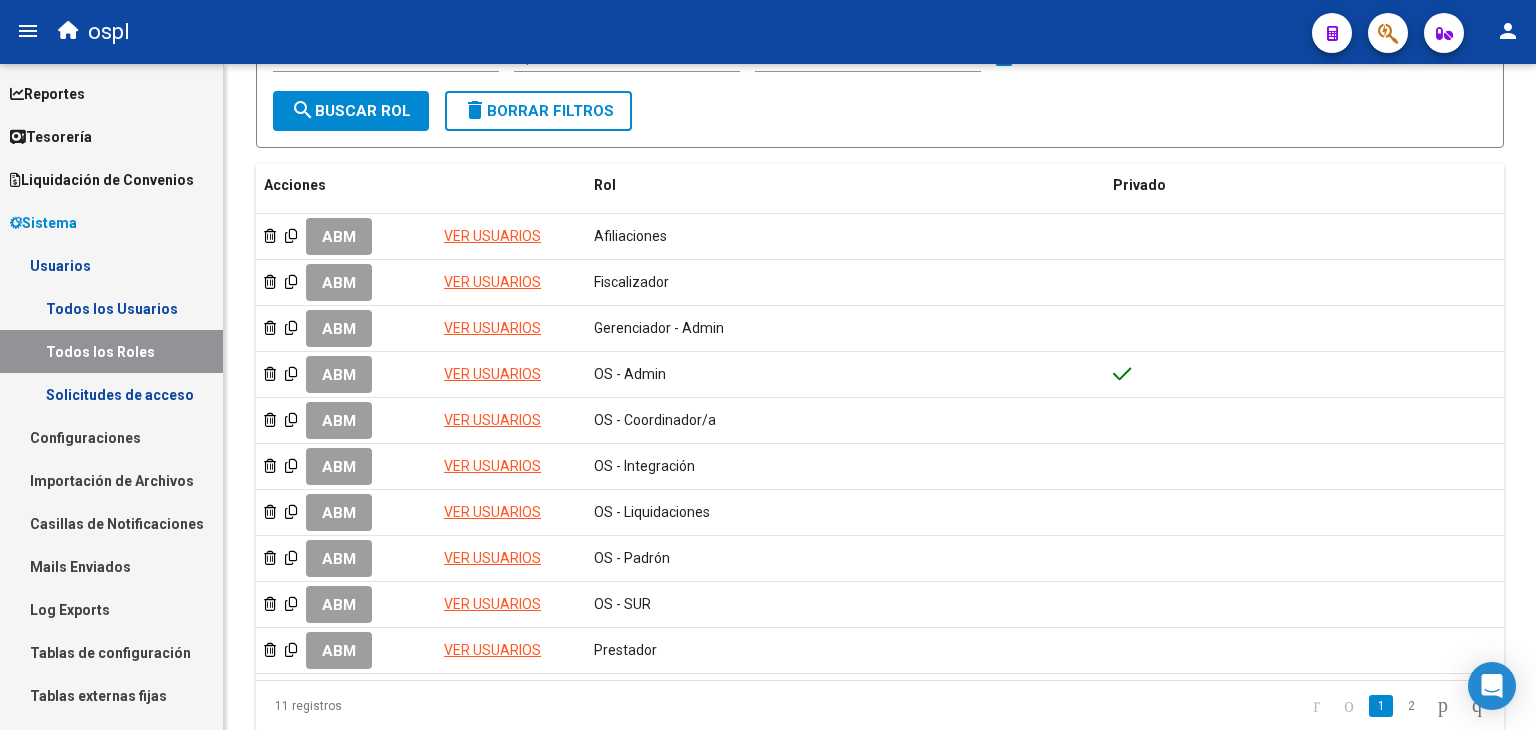 click on "Sistema" at bounding box center [43, 223] 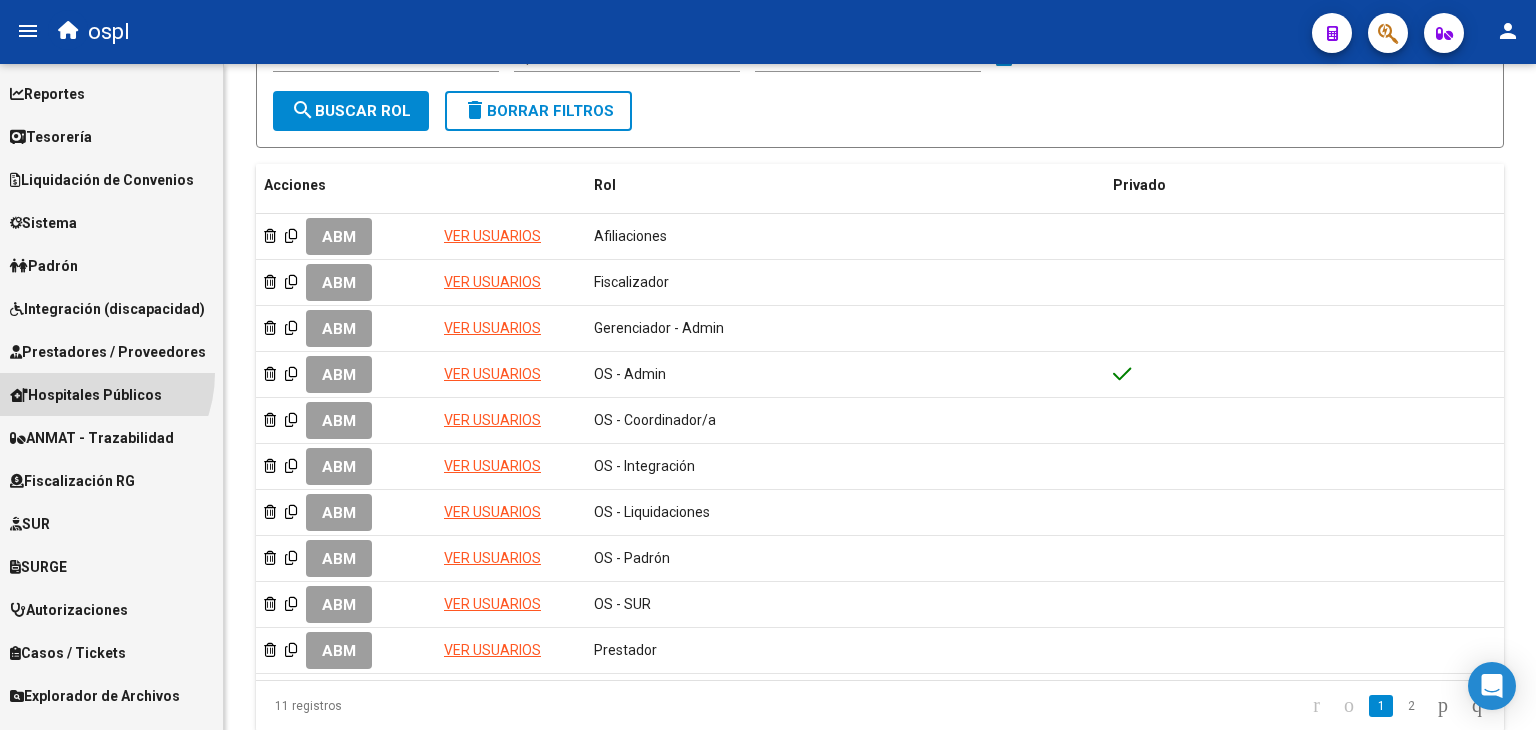 click on "Hospitales Públicos" at bounding box center [111, 394] 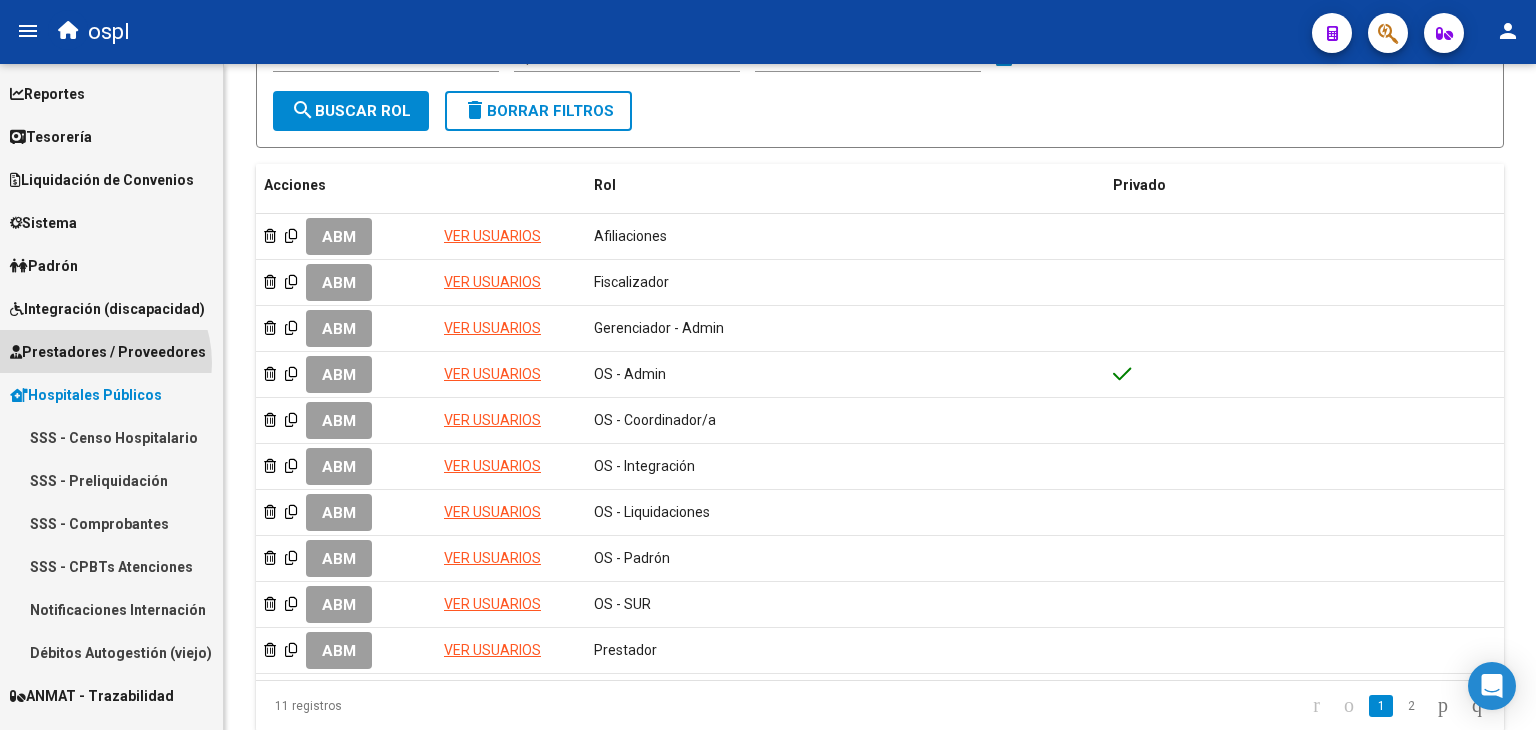 click on "Prestadores / Proveedores" at bounding box center (108, 352) 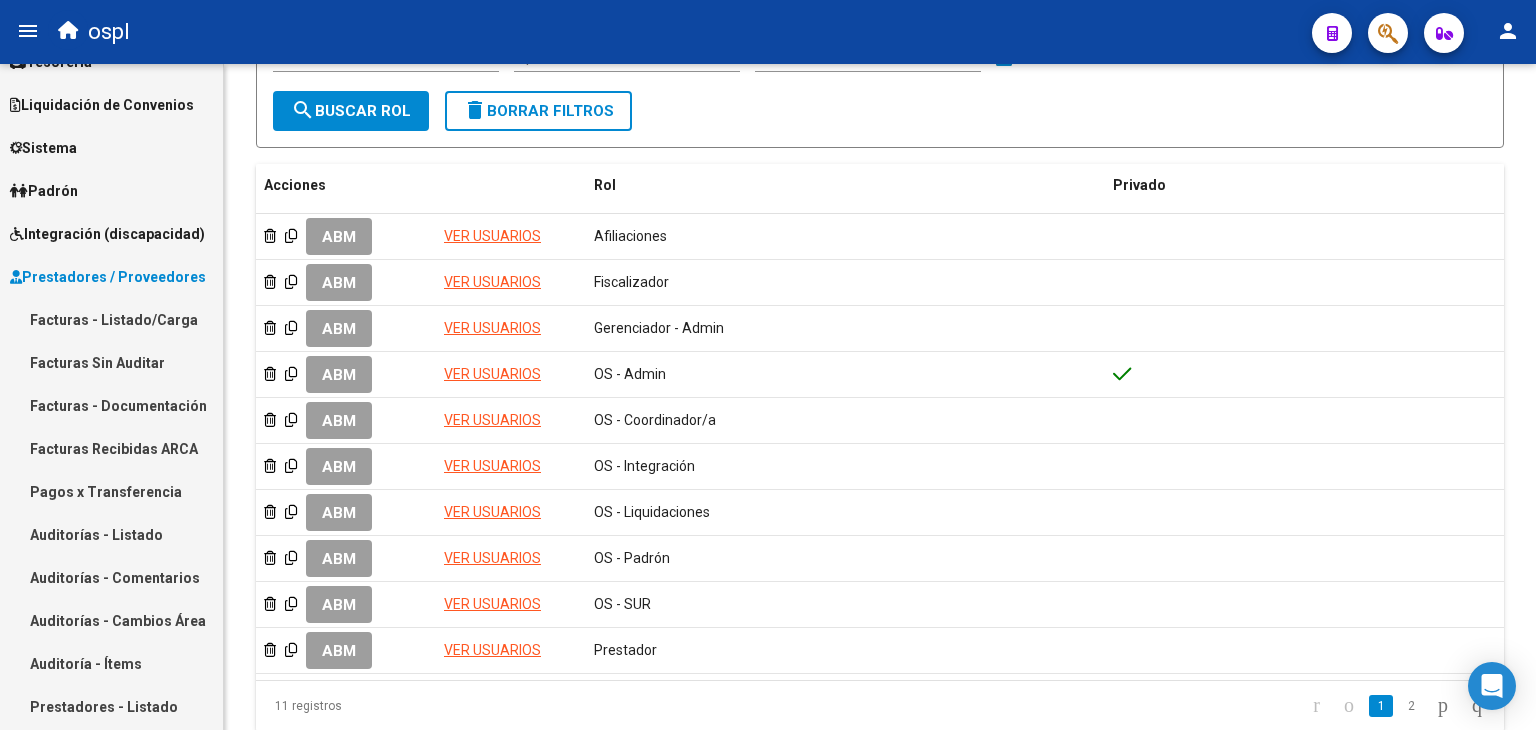 scroll, scrollTop: 168, scrollLeft: 0, axis: vertical 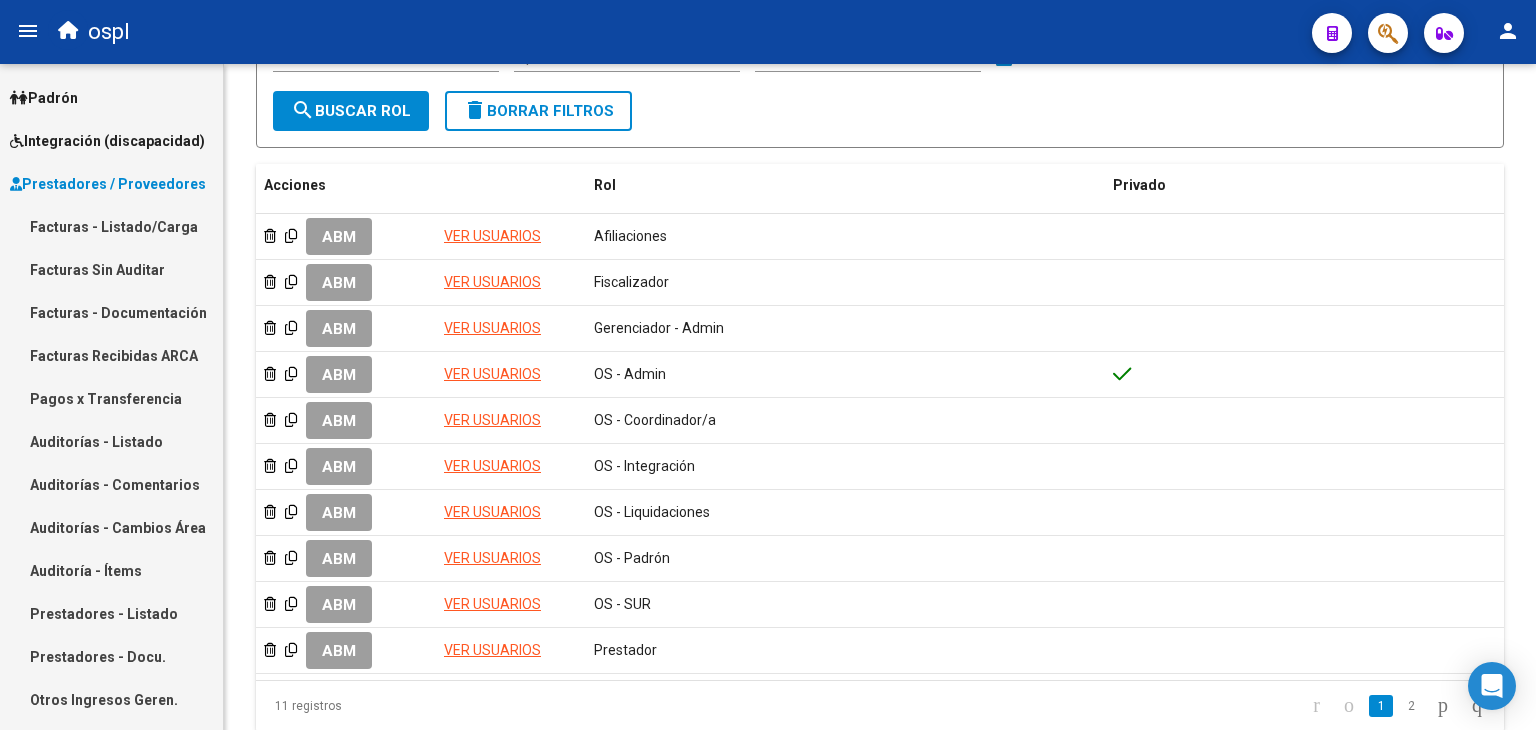 click on "Auditorías - Cambios Área" at bounding box center (111, 527) 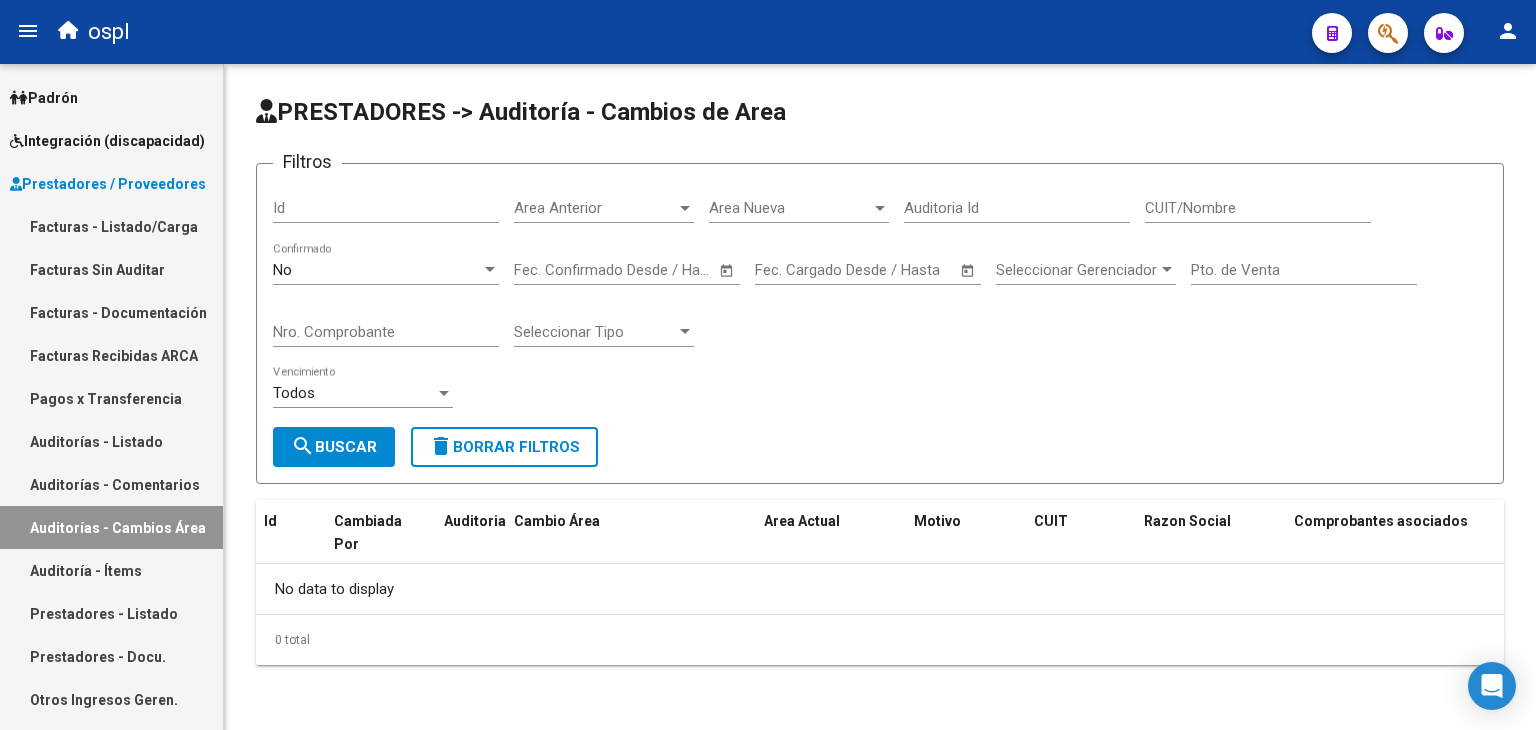 scroll, scrollTop: 0, scrollLeft: 0, axis: both 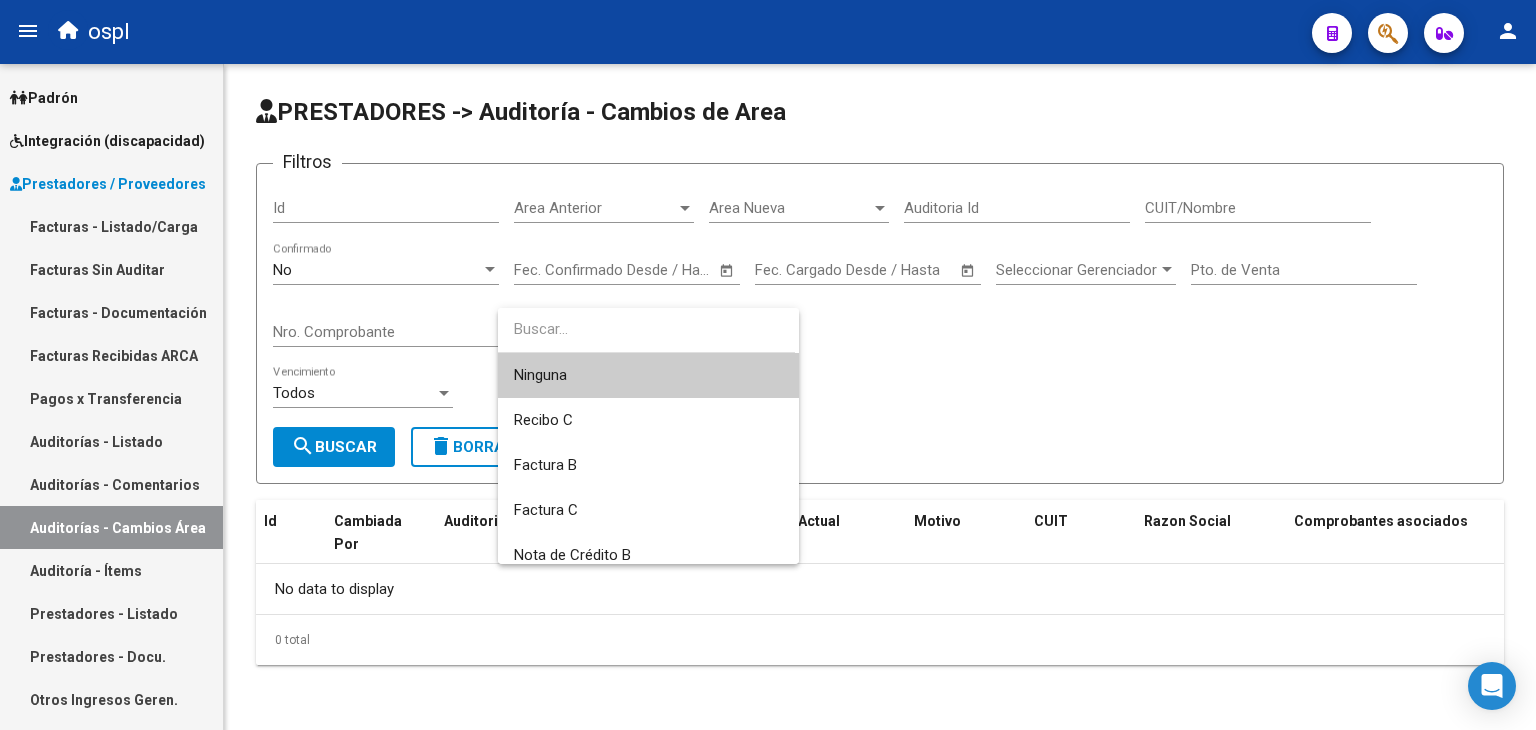 click at bounding box center (768, 365) 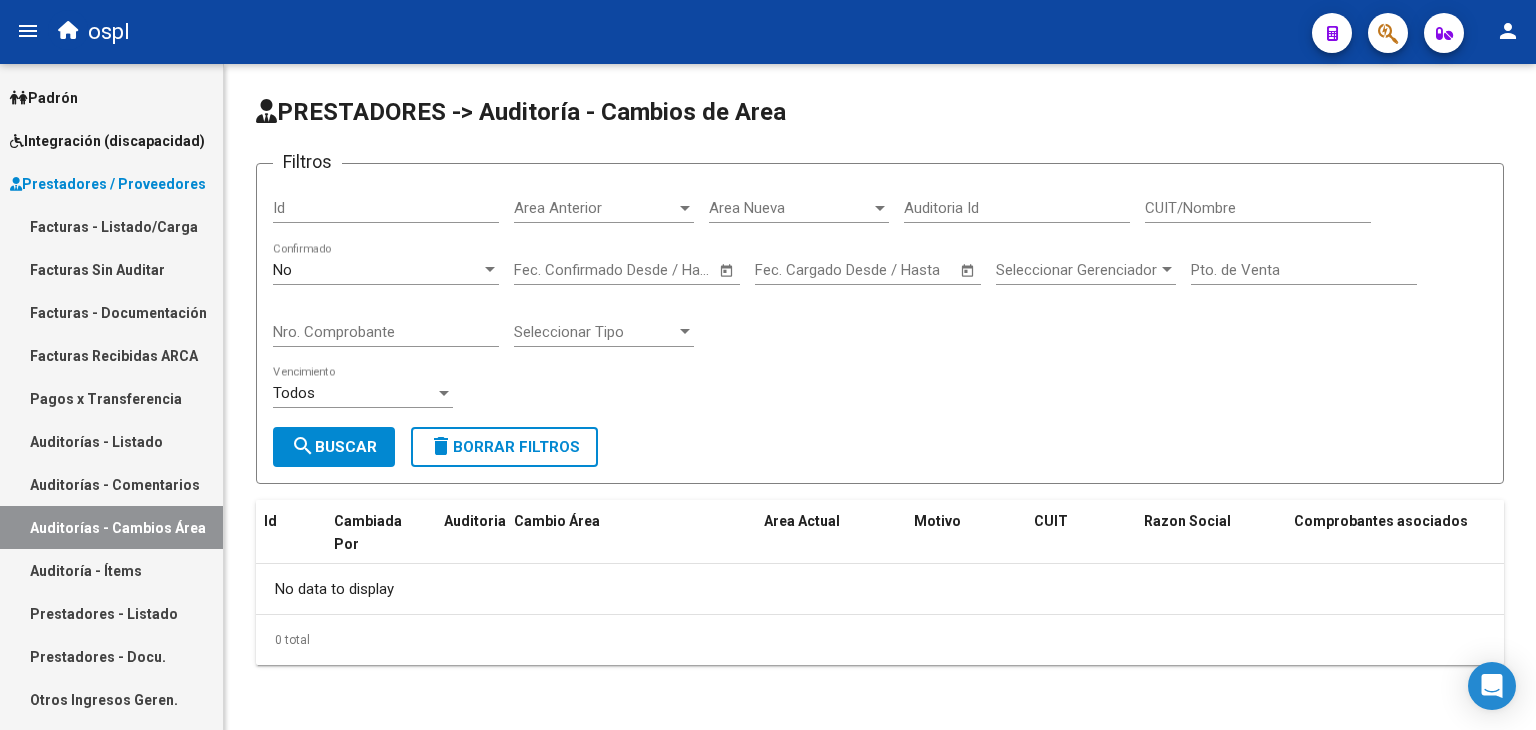 click on "No  Confirmado" 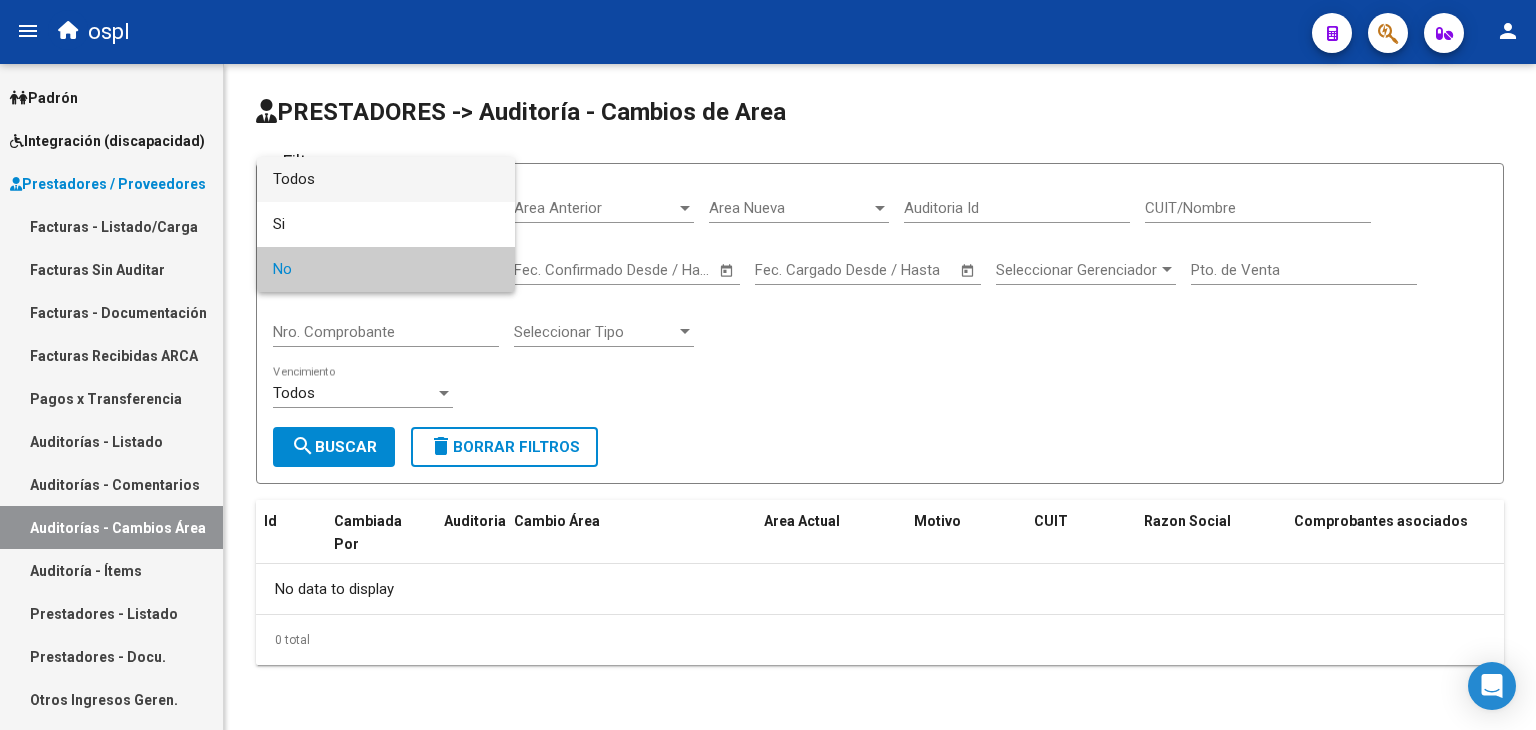 drag, startPoint x: 418, startPoint y: 280, endPoint x: 416, endPoint y: 173, distance: 107.01869 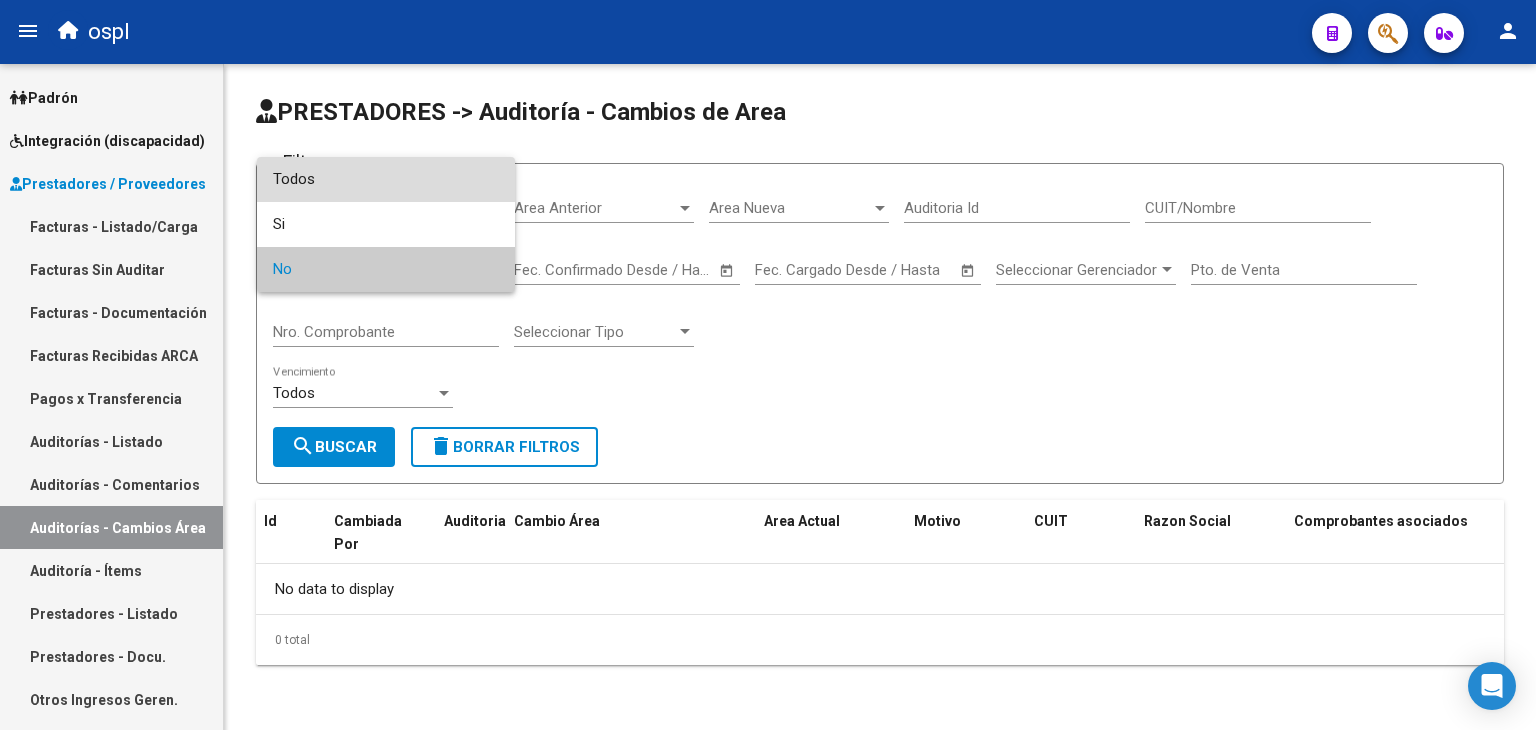 click on "Todos" at bounding box center (386, 179) 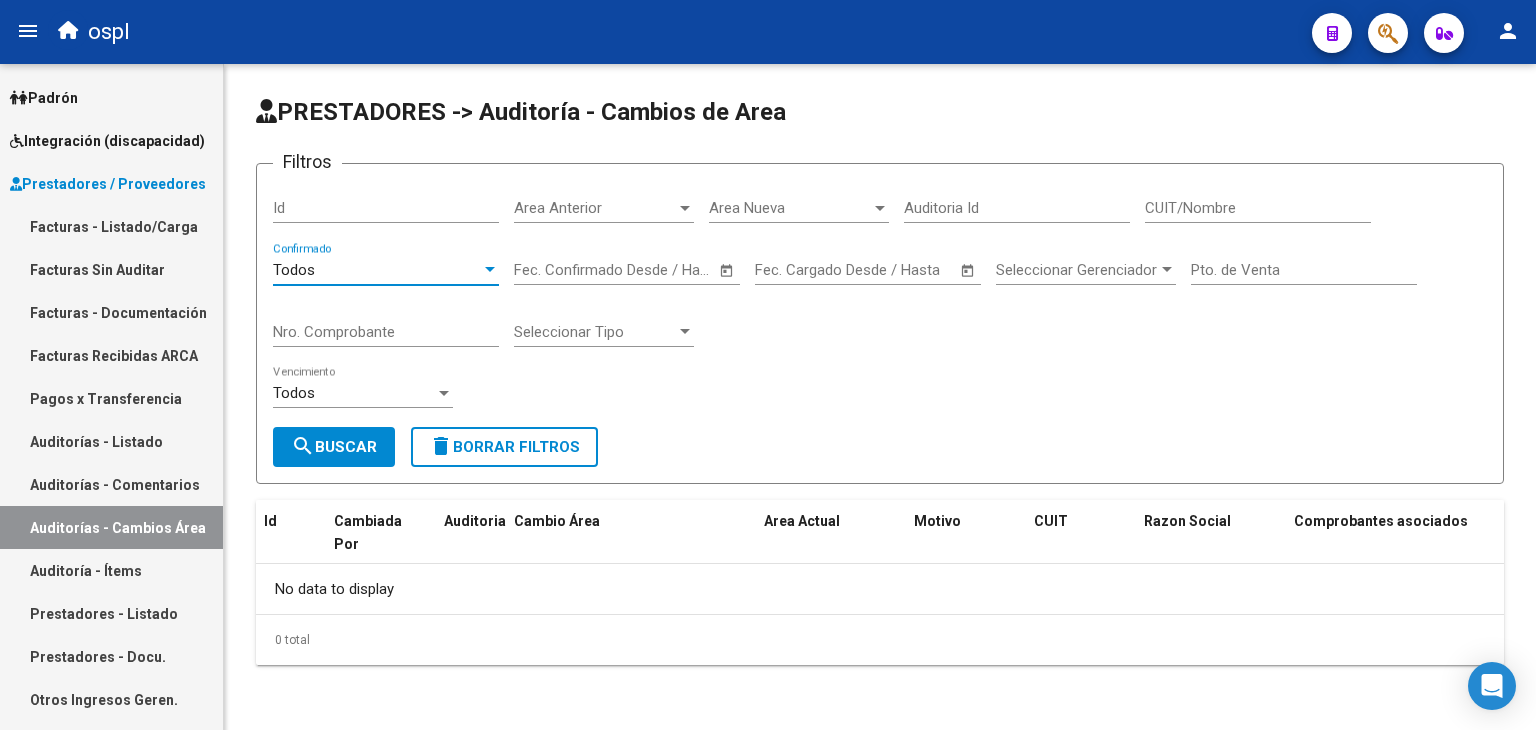 click on "search  Buscar" 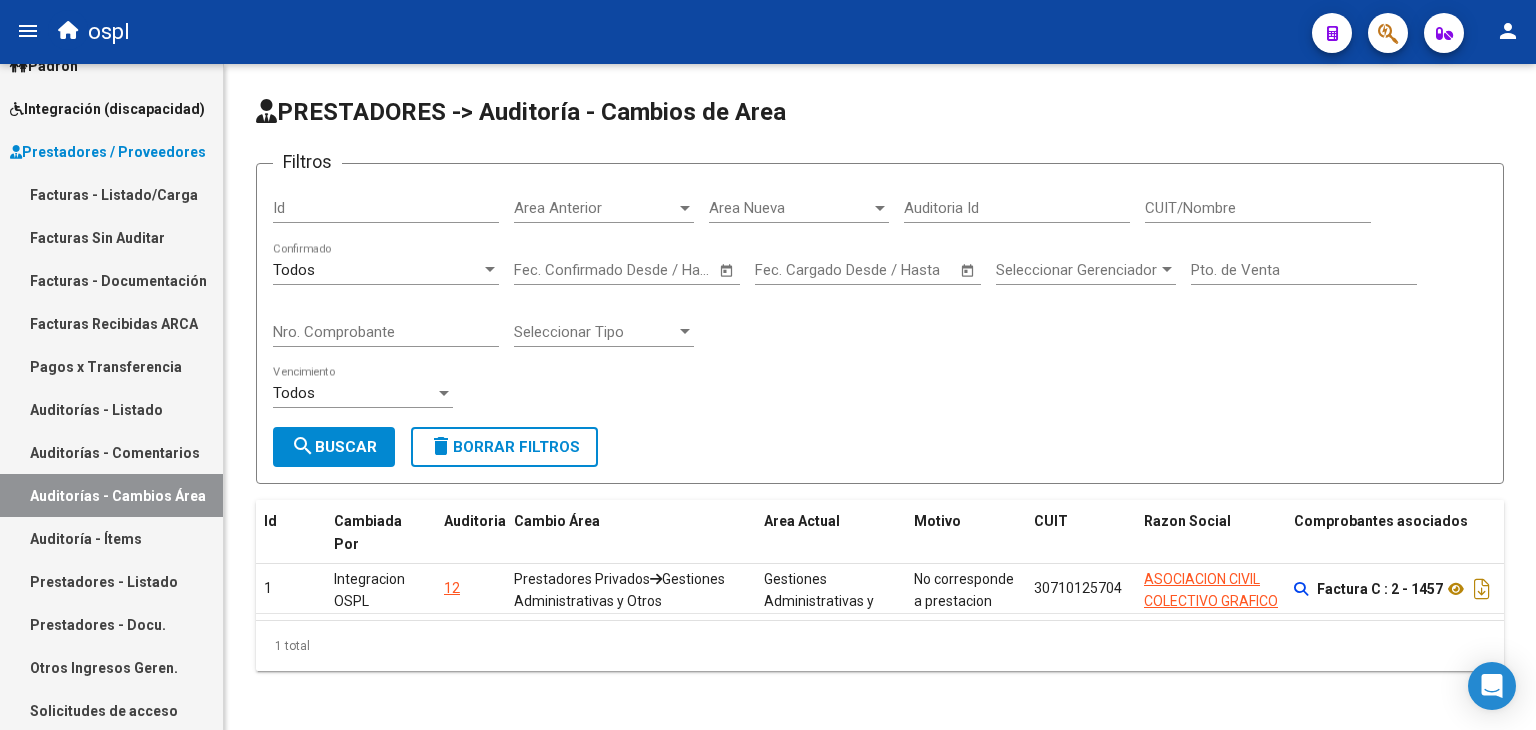scroll, scrollTop: 199, scrollLeft: 0, axis: vertical 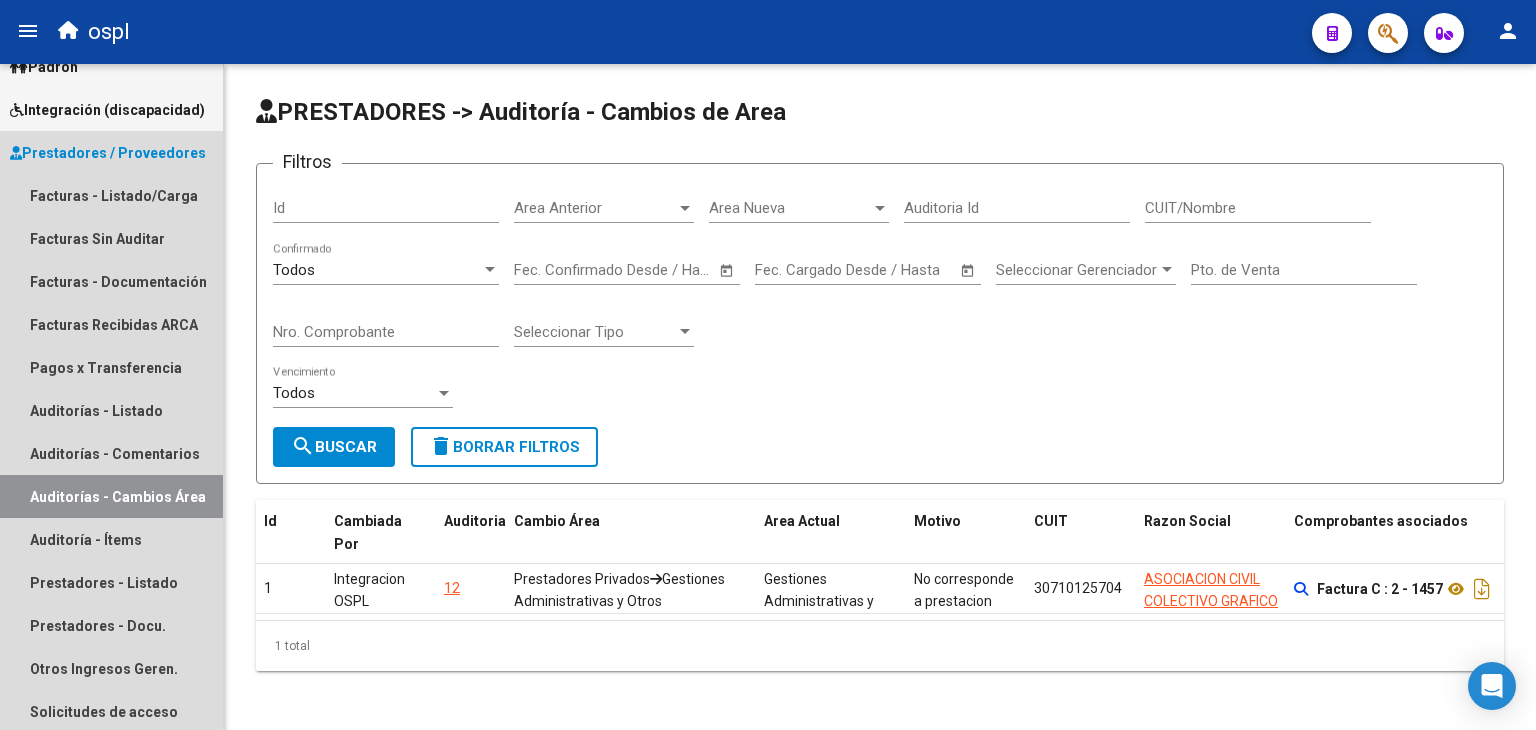 click on "Prestadores / Proveedores" at bounding box center (108, 153) 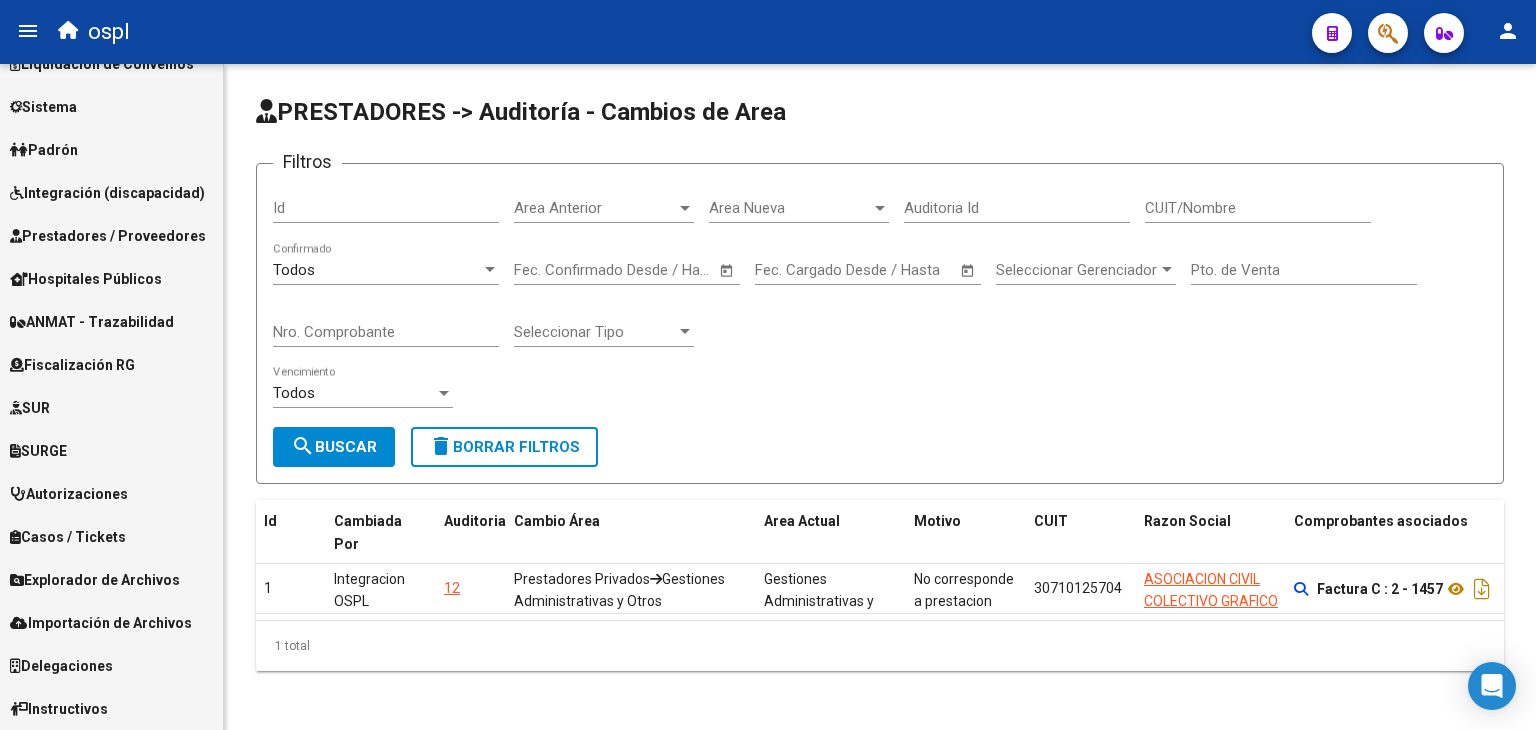 scroll, scrollTop: 0, scrollLeft: 0, axis: both 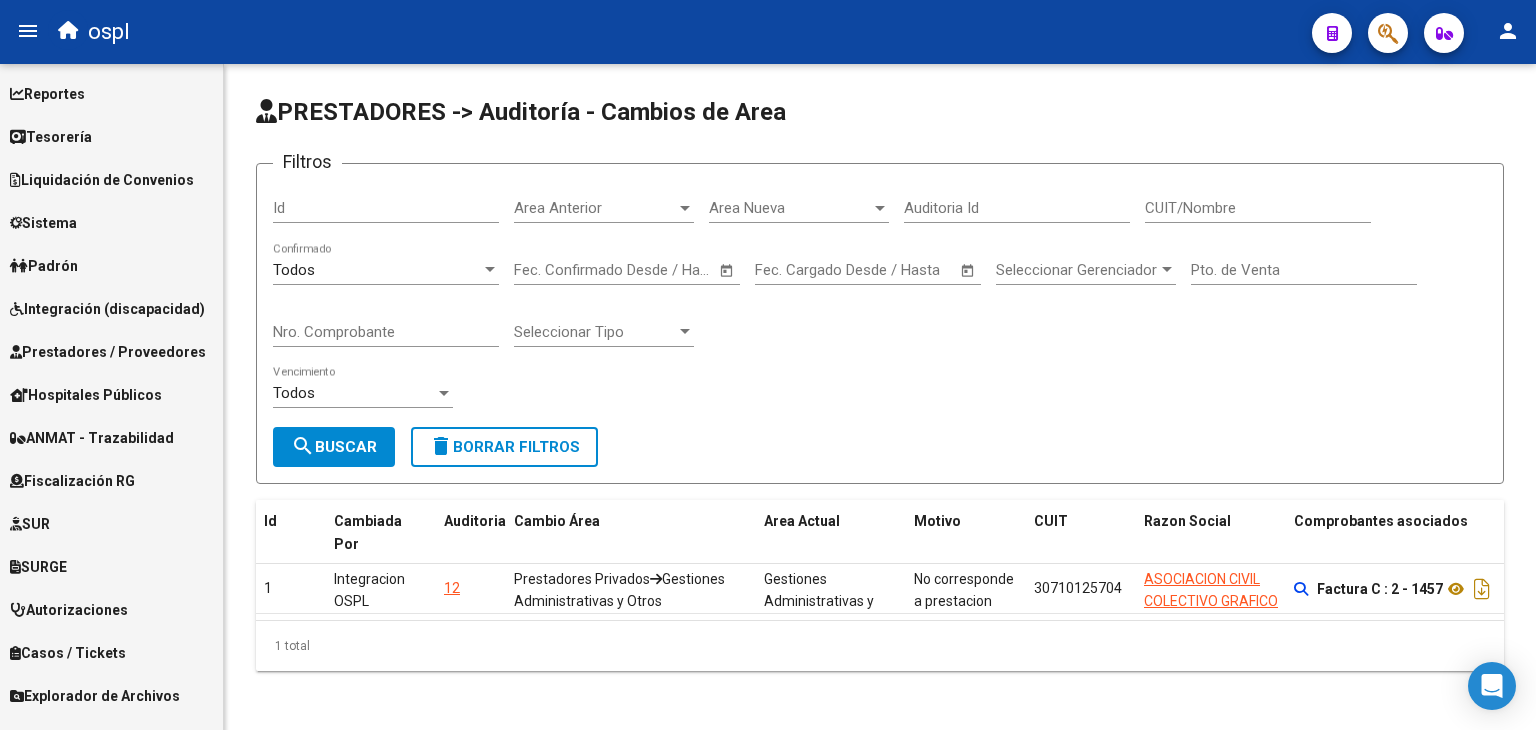 click on "SUR" at bounding box center [111, 523] 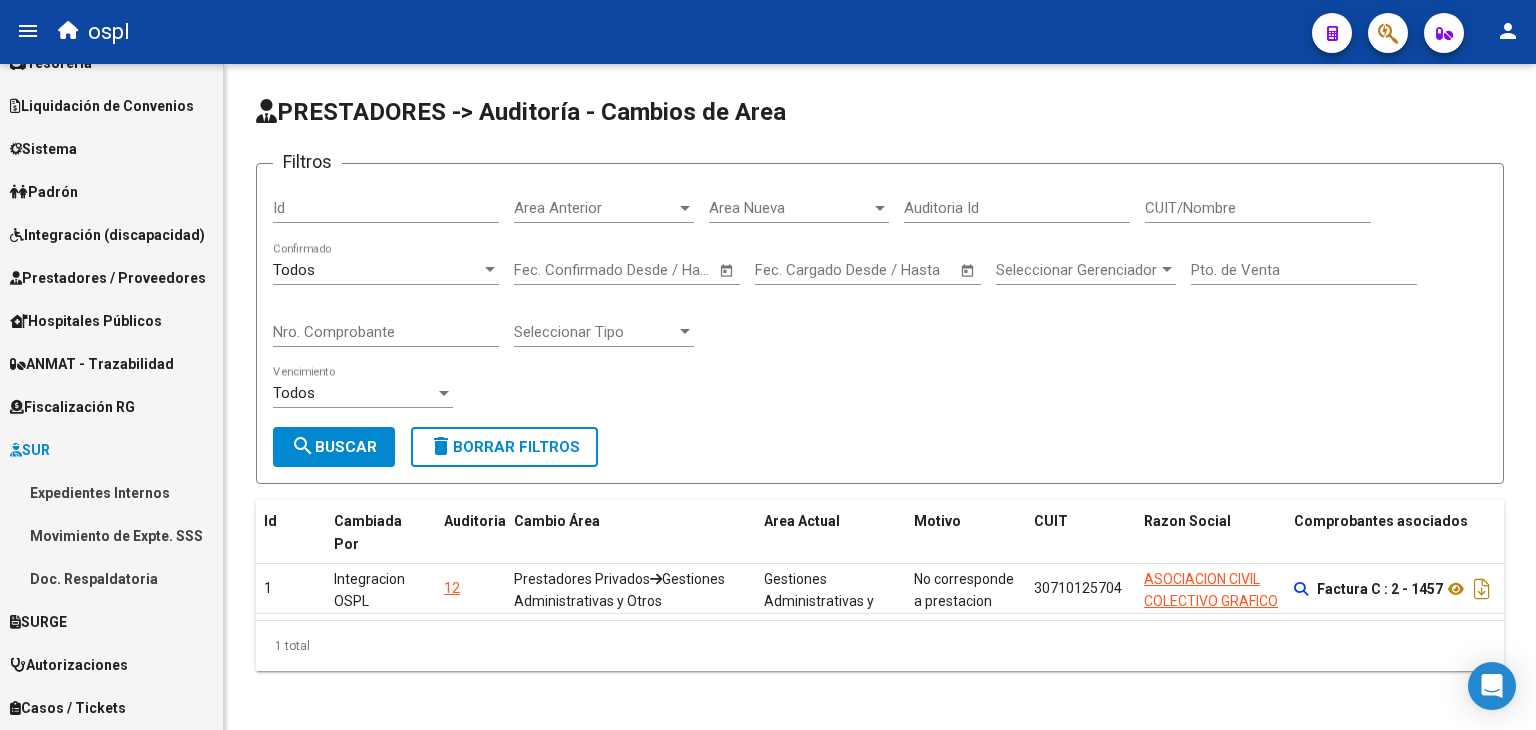scroll, scrollTop: 80, scrollLeft: 0, axis: vertical 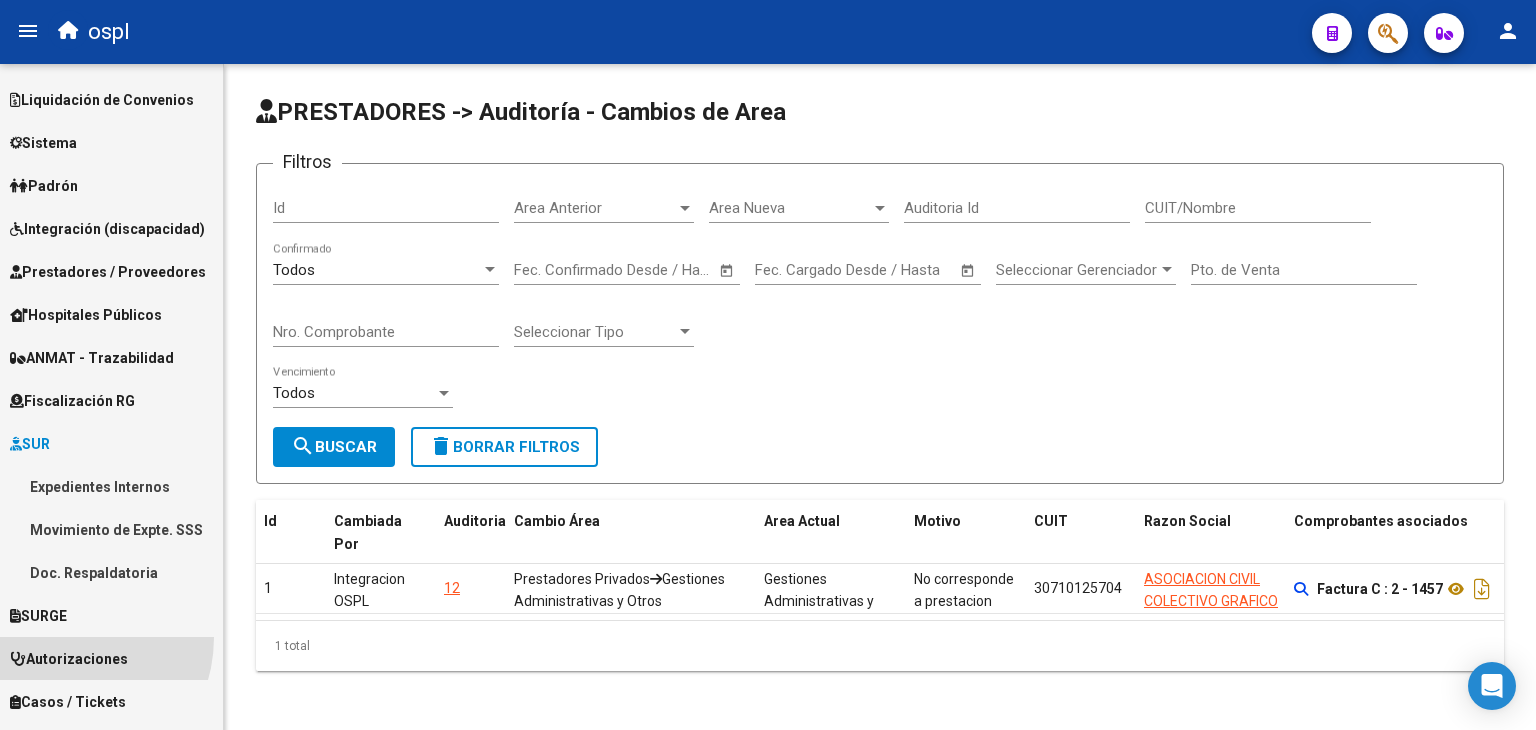 click on "Autorizaciones" at bounding box center (111, 658) 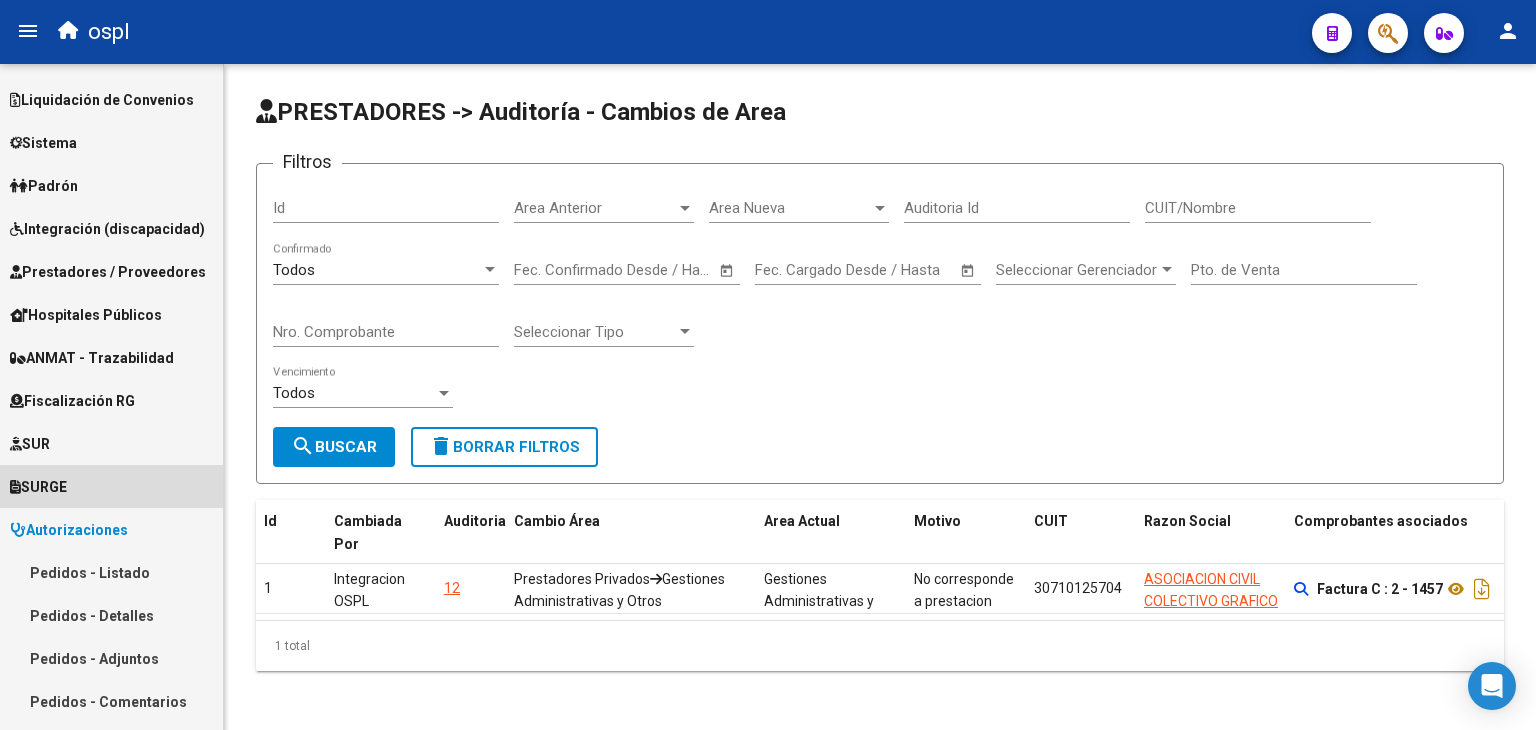 click on "SURGE" at bounding box center (111, 486) 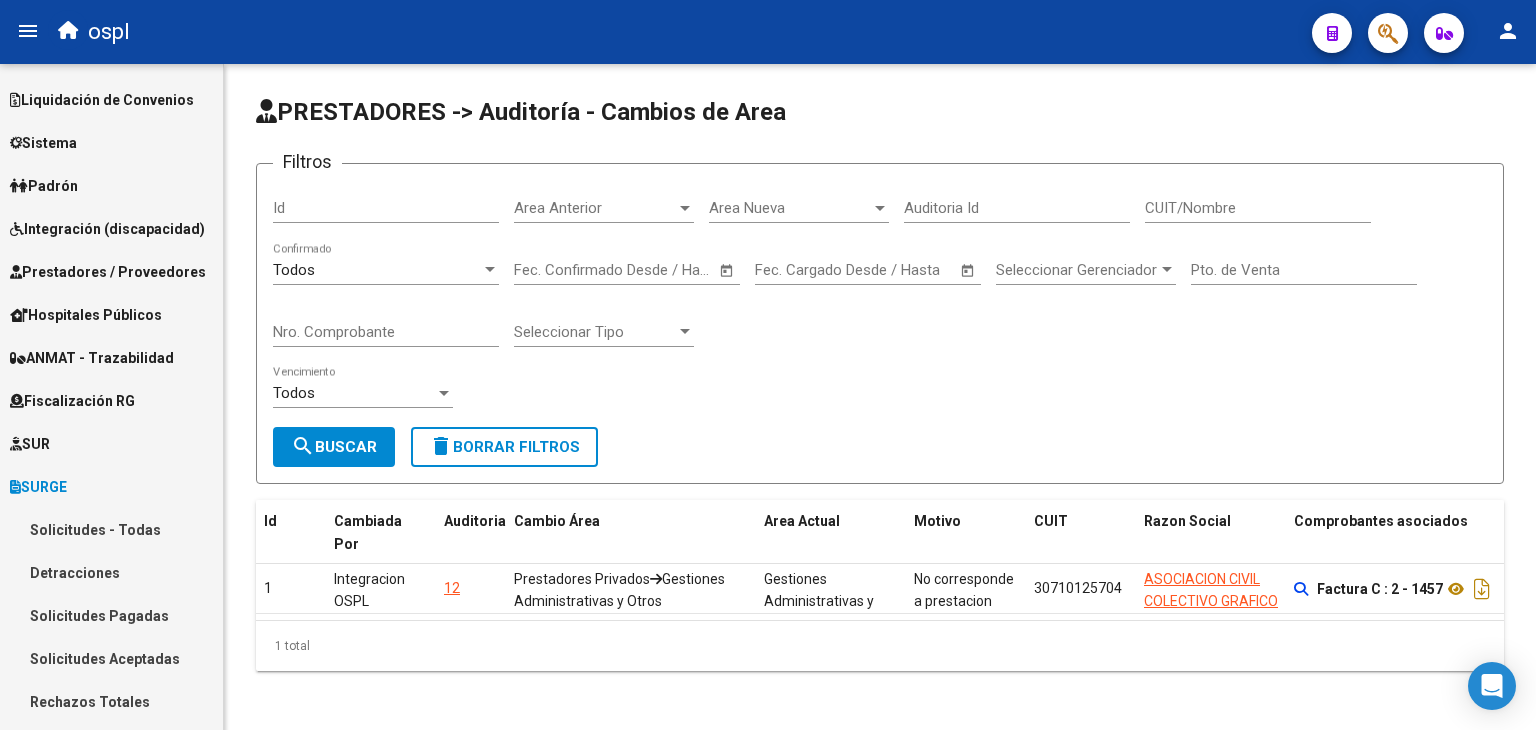 scroll, scrollTop: 0, scrollLeft: 0, axis: both 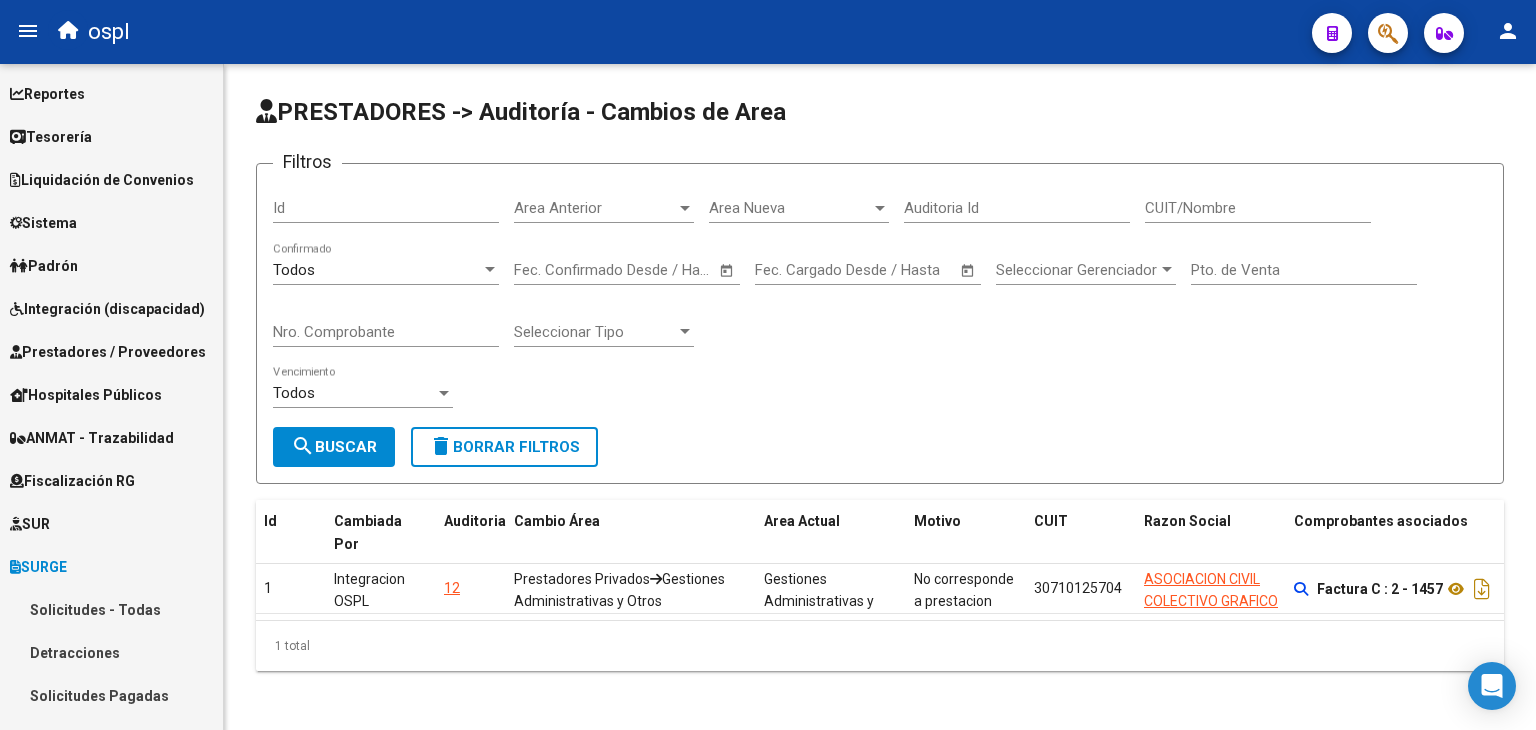 click on "menu   ospl  person" 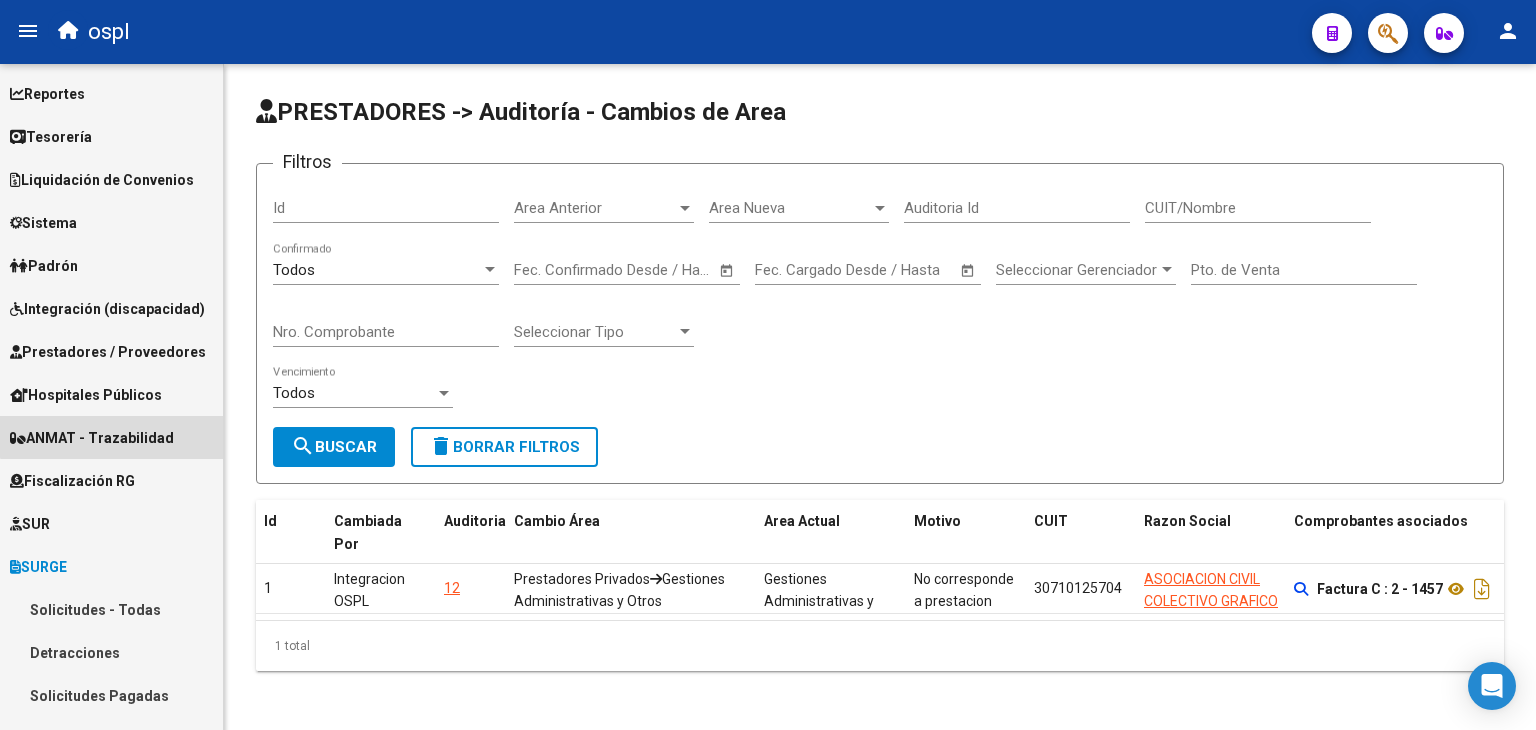 click on "ANMAT - Trazabilidad" at bounding box center (111, 437) 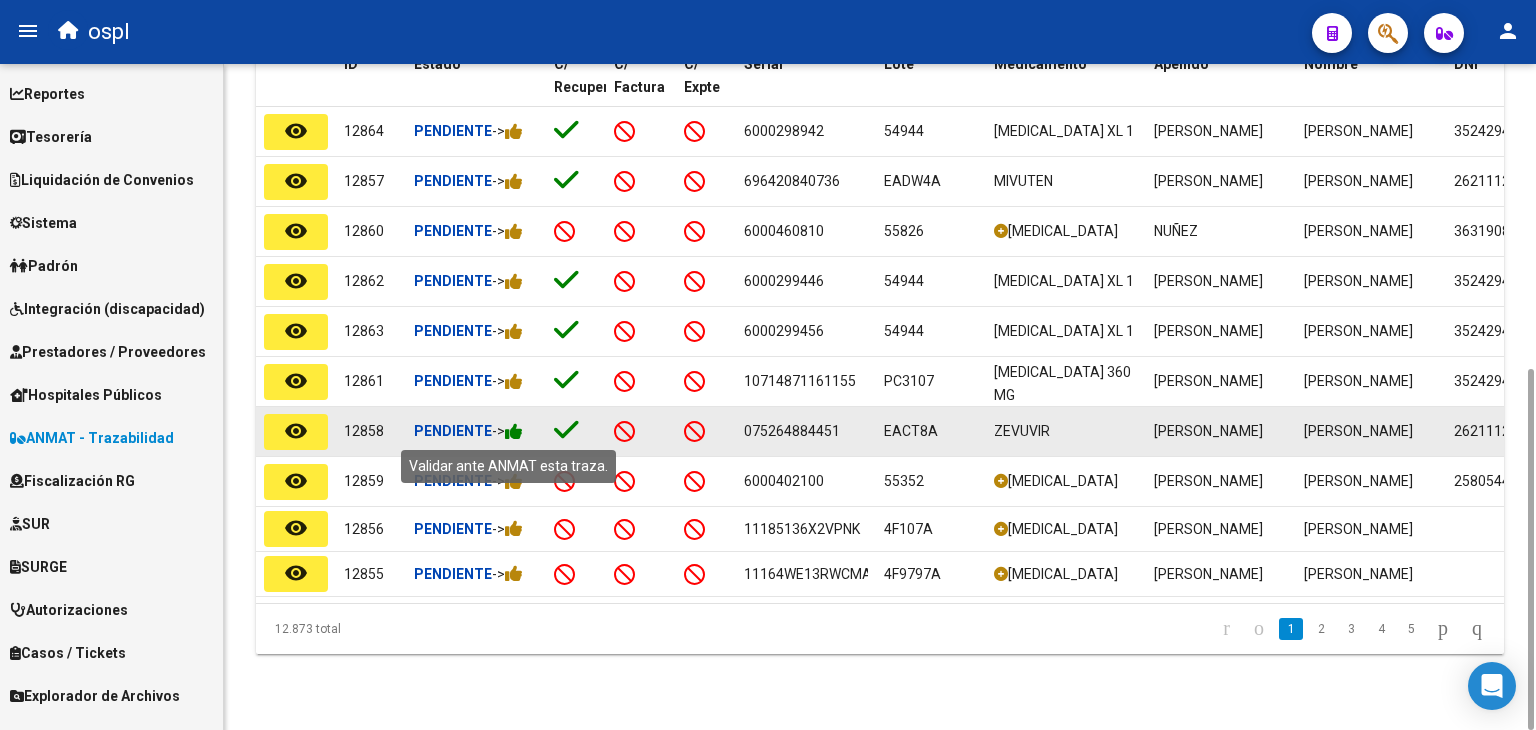 scroll, scrollTop: 0, scrollLeft: 0, axis: both 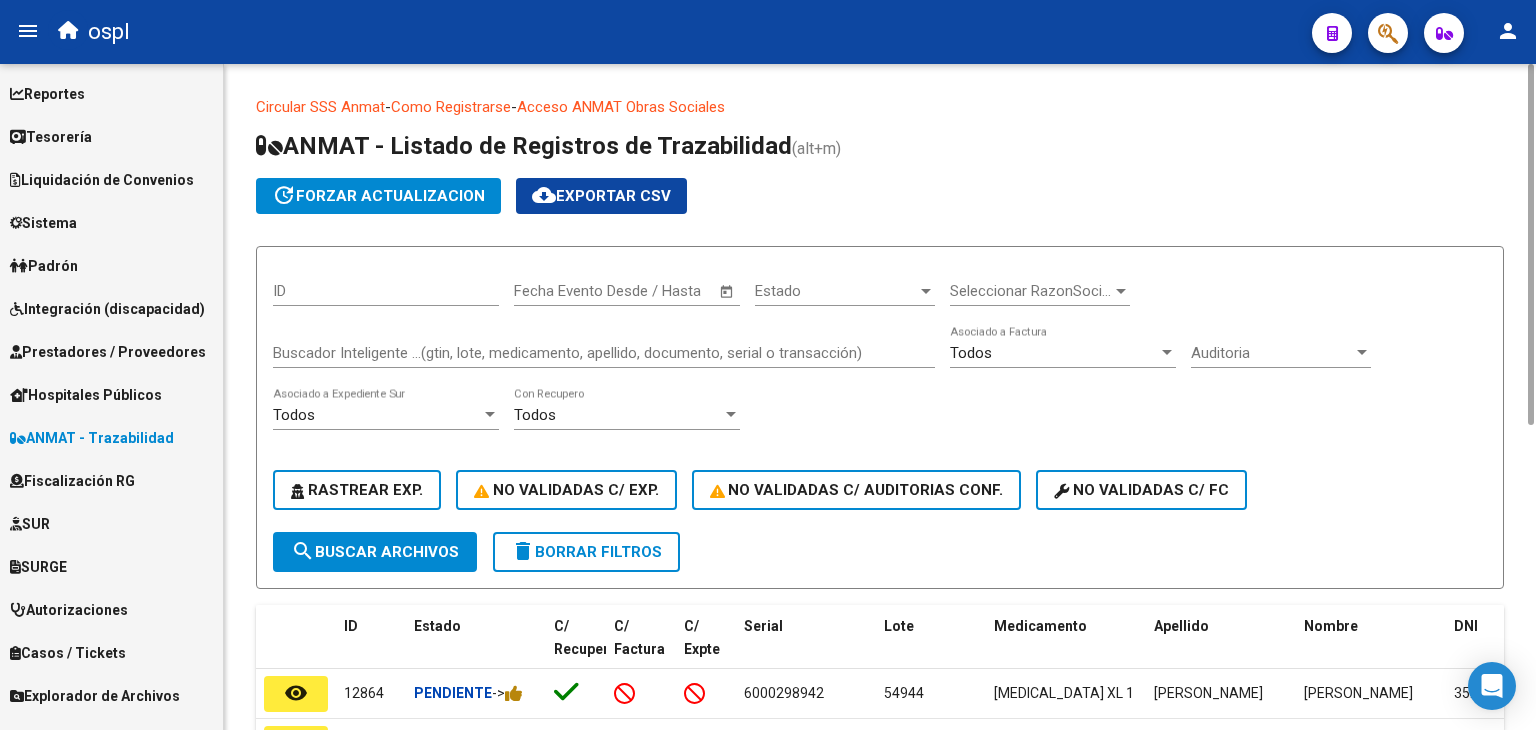 click on "ID Start date – Fecha Evento Desde / Hasta Estado Estado Seleccionar RazonSocial Seleccionar RazonSocial Buscador Inteligente ...(gtin, lote, medicamento, apellido, documento, serial o transacción) Todos  Asociado a Factura Auditoria Auditoria Todos  Asociado a Expediente Sur Todos  Con Recupero    Rastrear Exp.     No Validadas c/ Exp.     No Validadas c/ Auditorias Conf.    No validadas c/ FC" 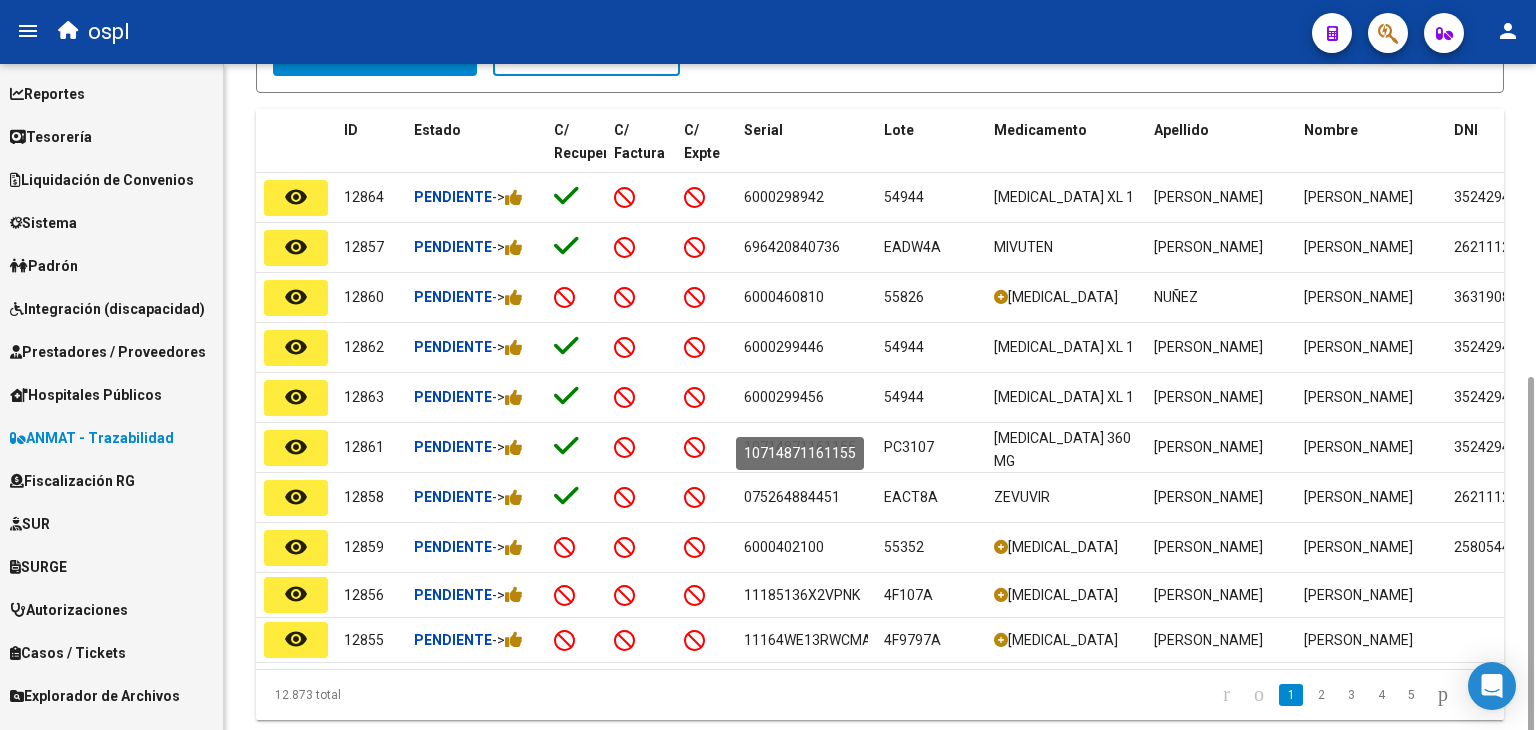 scroll, scrollTop: 525, scrollLeft: 0, axis: vertical 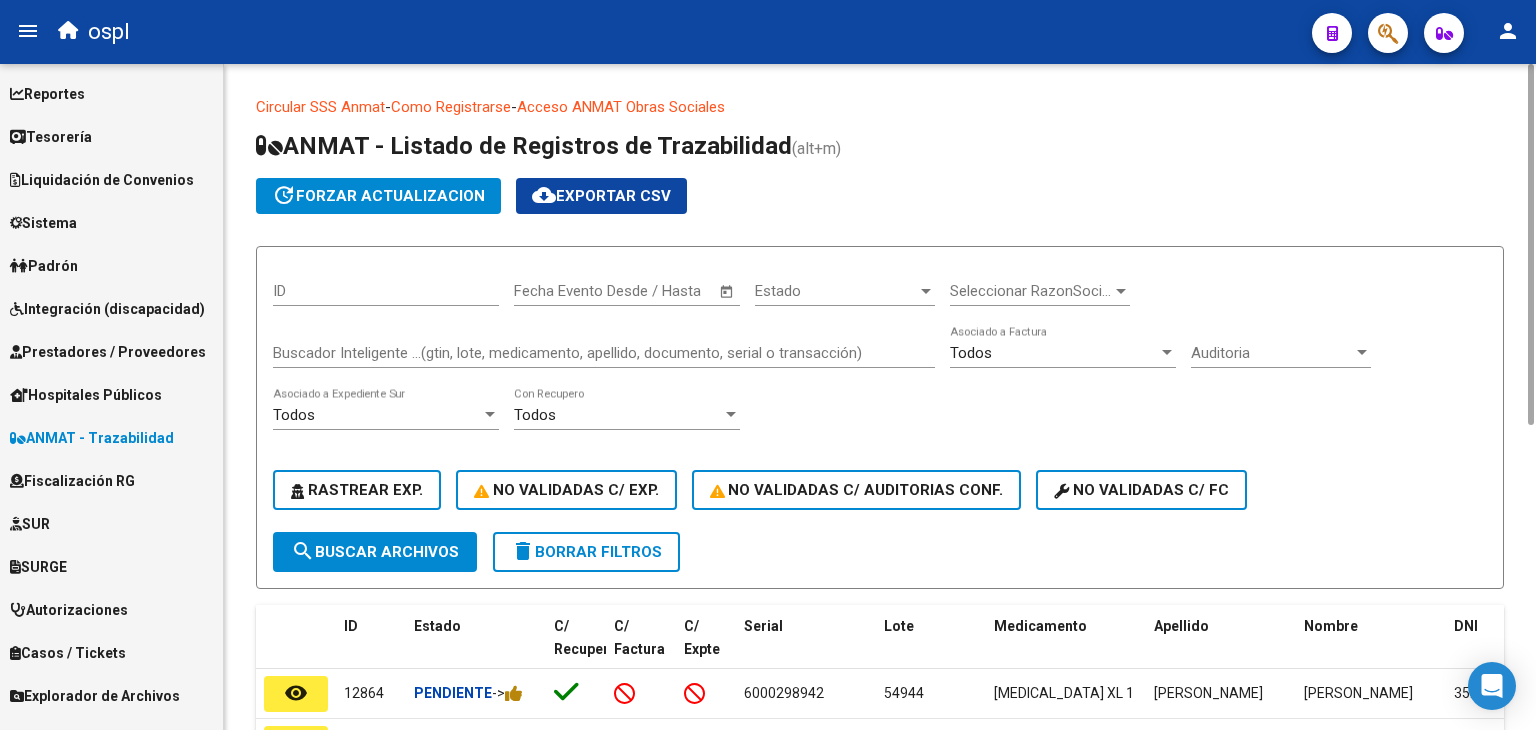 click on "Circular SSS Anmat  -  Como Registrarse  -  Acceso ANMAT Obras Sociales Documentacion trazabilidad  ANMAT - Listado de Registros de Trazabilidad  (alt+m) update  forzar actualizacion  cloud_download  Exportar CSV  ID Start date – Fecha Evento Desde / Hasta Estado Estado Seleccionar RazonSocial Seleccionar RazonSocial Buscador Inteligente ...(gtin, lote, medicamento, apellido, documento, serial o transacción) Todos  Asociado a Factura Auditoria Auditoria Todos  Asociado a Expediente Sur Todos  Con Recupero    Rastrear Exp.     No Validadas c/ Exp.     No Validadas c/ Auditorias Conf.    No validadas c/ FC  search  Buscar Archivos  delete  Borrar Filtros  ID Estado C/ Recupero C/ Factura C/ Expte Serial Lote Medicamento Apellido Nombre DNI gtin Razon Social Fecha Trans. Fecha Evento GNL Id Trans. remove_red_eye 12864 Pendiente  ->  6000298942 54944  [MEDICAL_DATA] XL 1 [PERSON_NAME]  [PERSON_NAME] 35242942 07792183488814 FARMACIA REMEDIOS SOCIEDAD EN COMANDITA SIMPLE [DATE] [DATE] 9991239500007 13120196251  1" 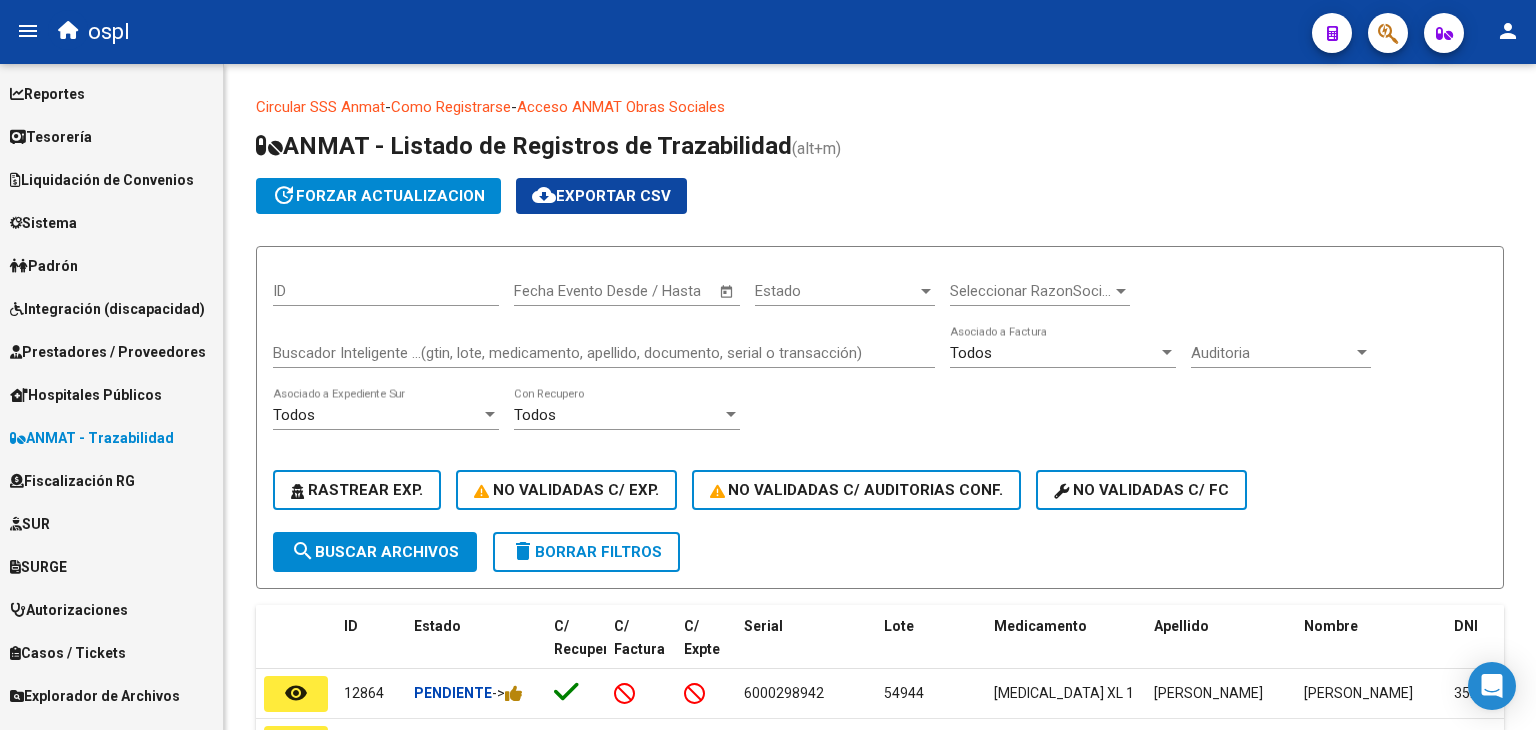 click on "ospl" 